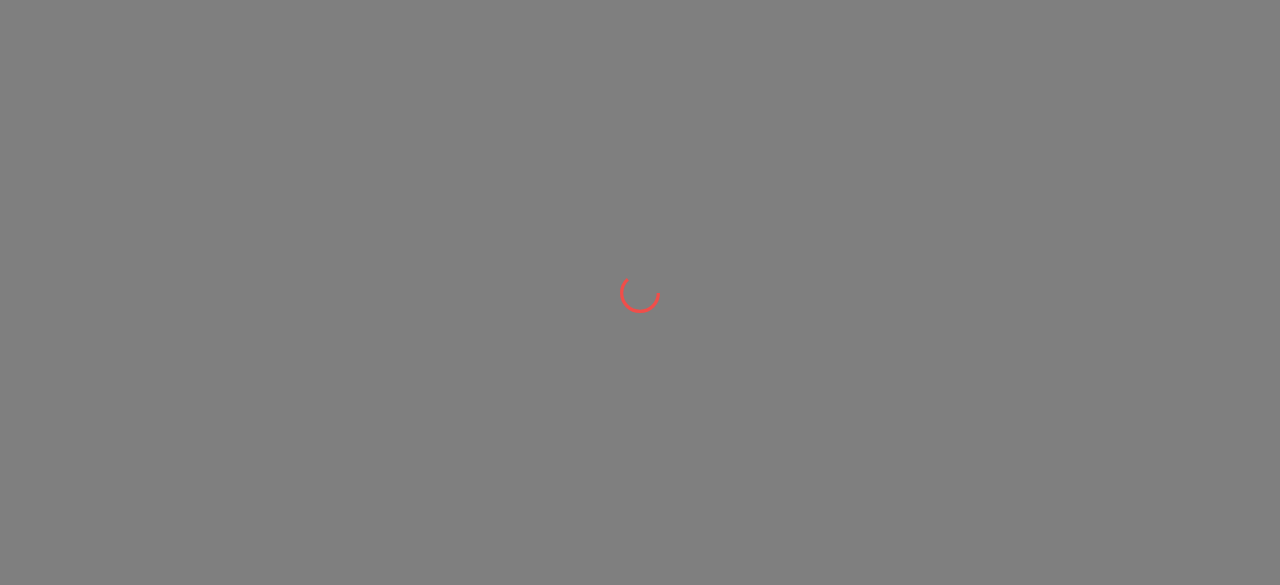 scroll, scrollTop: 0, scrollLeft: 0, axis: both 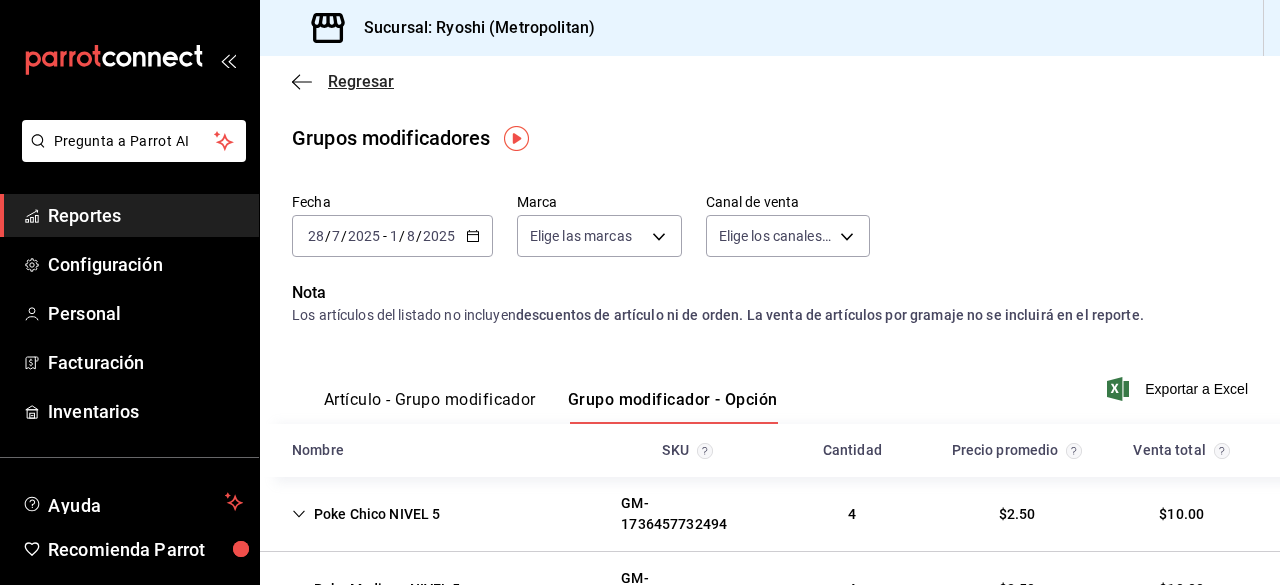 click 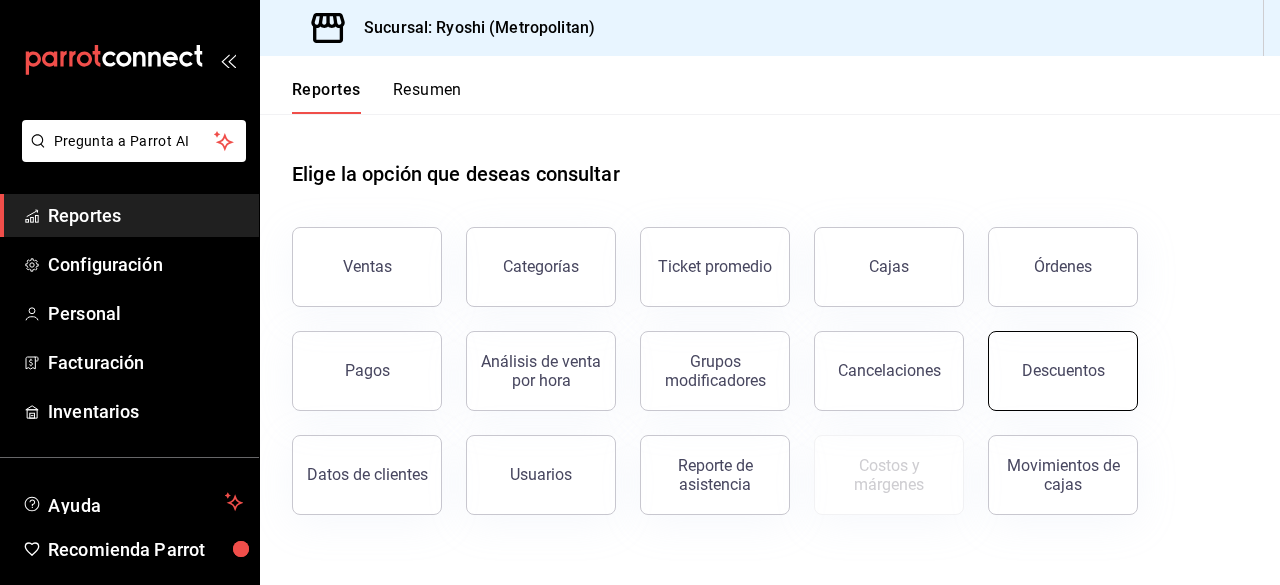 click on "Descuentos" at bounding box center [1063, 370] 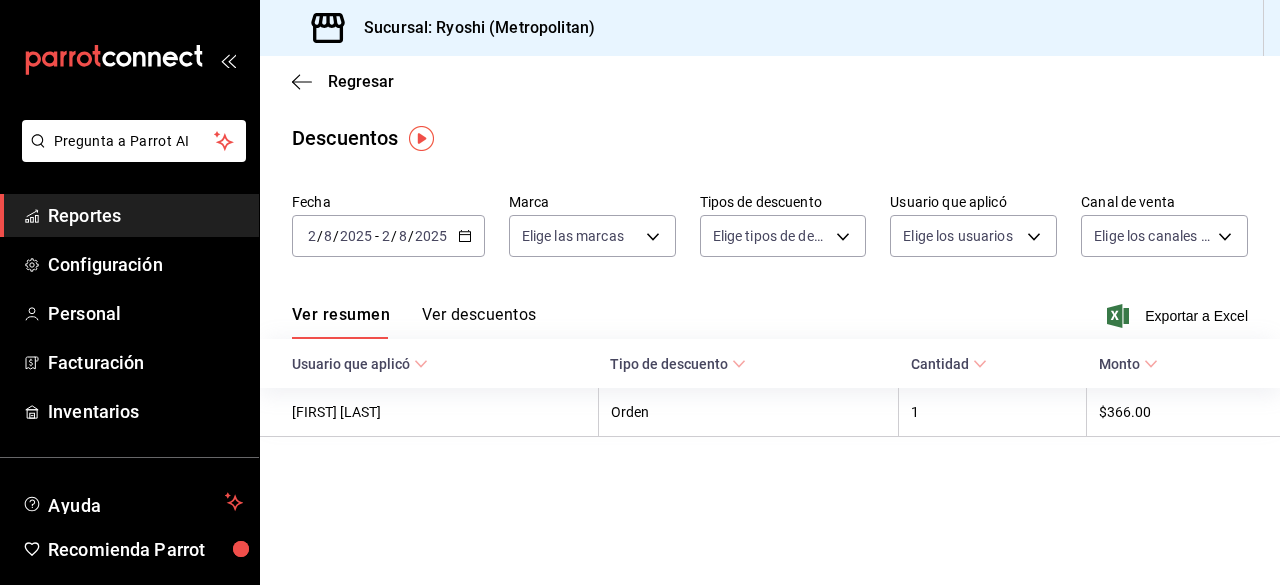 click on "2025-08-02 2 / 8 / 2025 - 2025-08-02 2 / 8 / 2025" at bounding box center [388, 236] 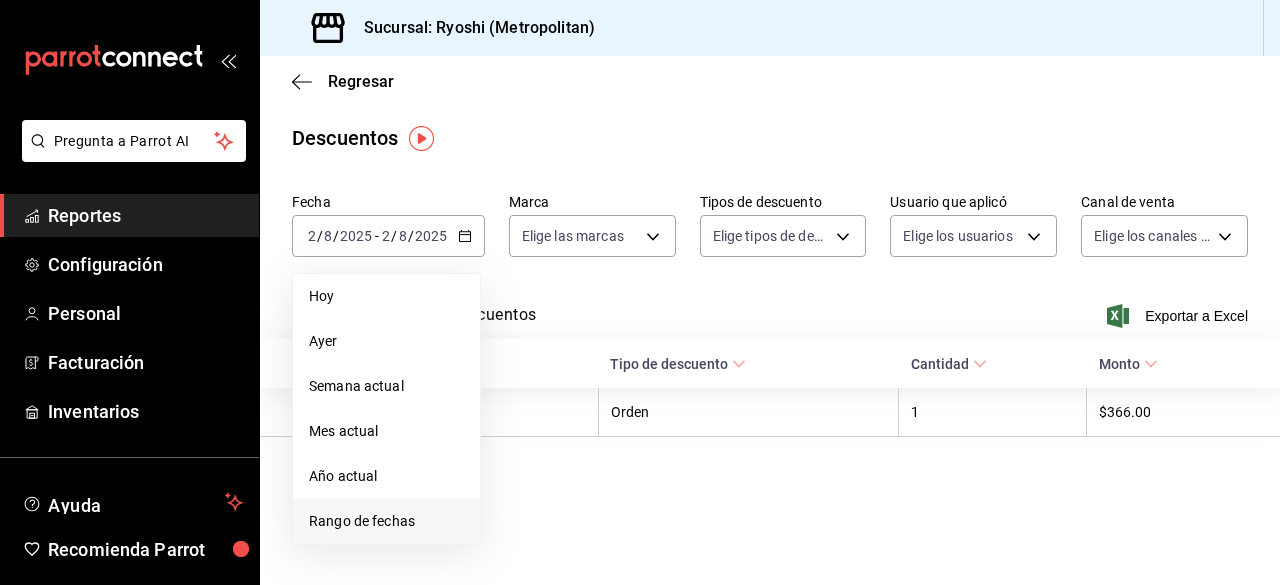 click on "Rango de fechas" at bounding box center [386, 521] 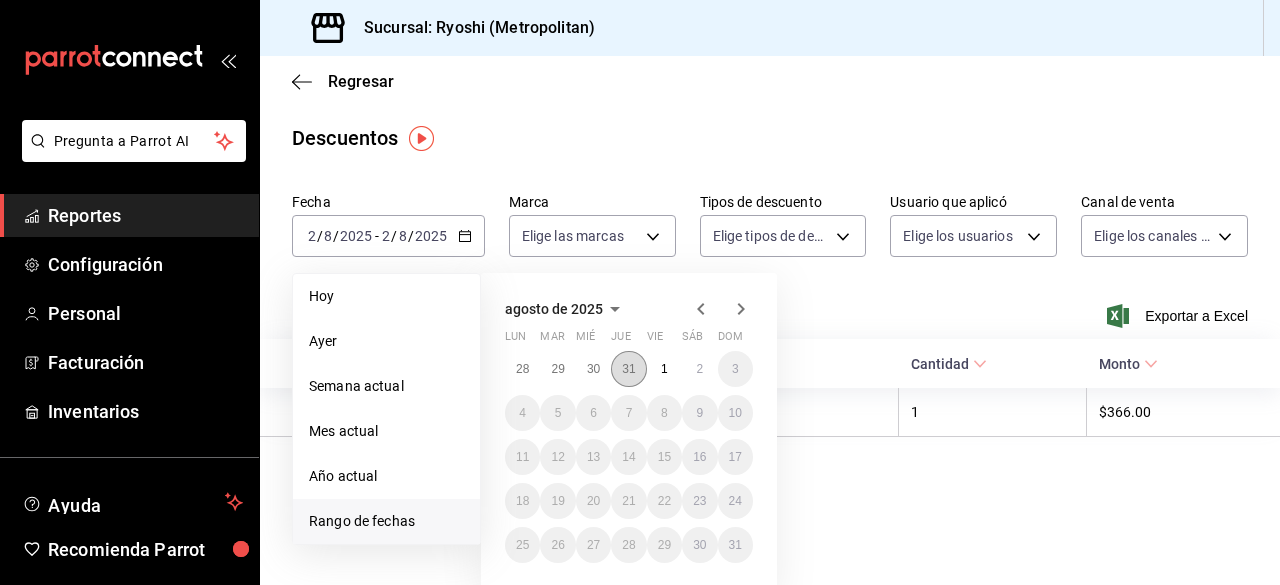 click on "31" at bounding box center [628, 369] 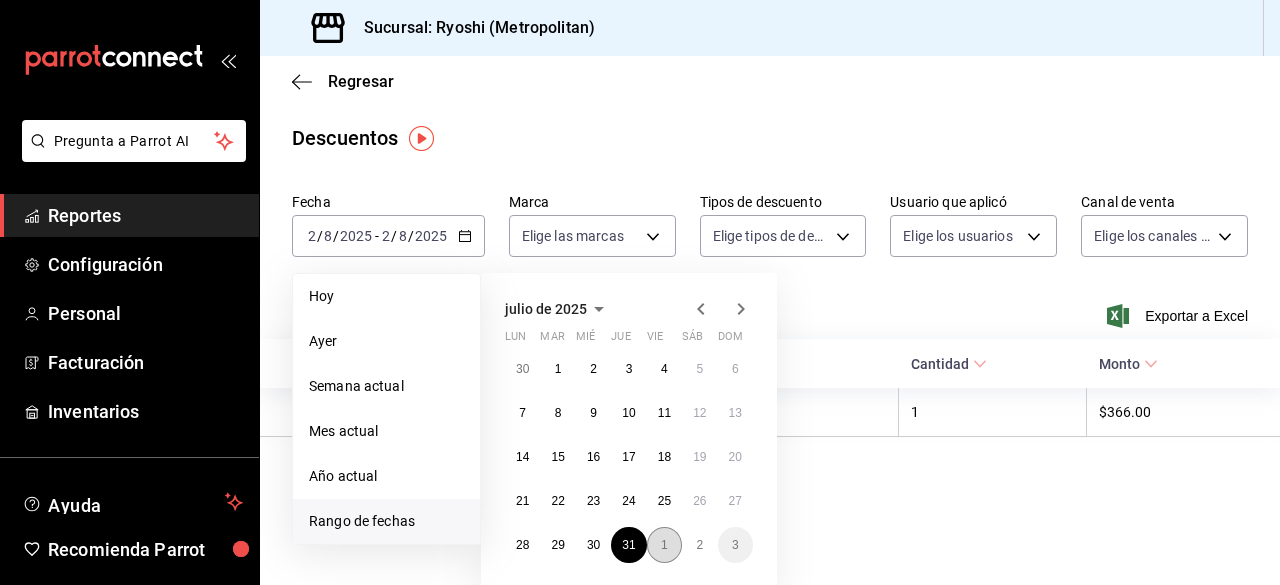 click on "1" at bounding box center [664, 545] 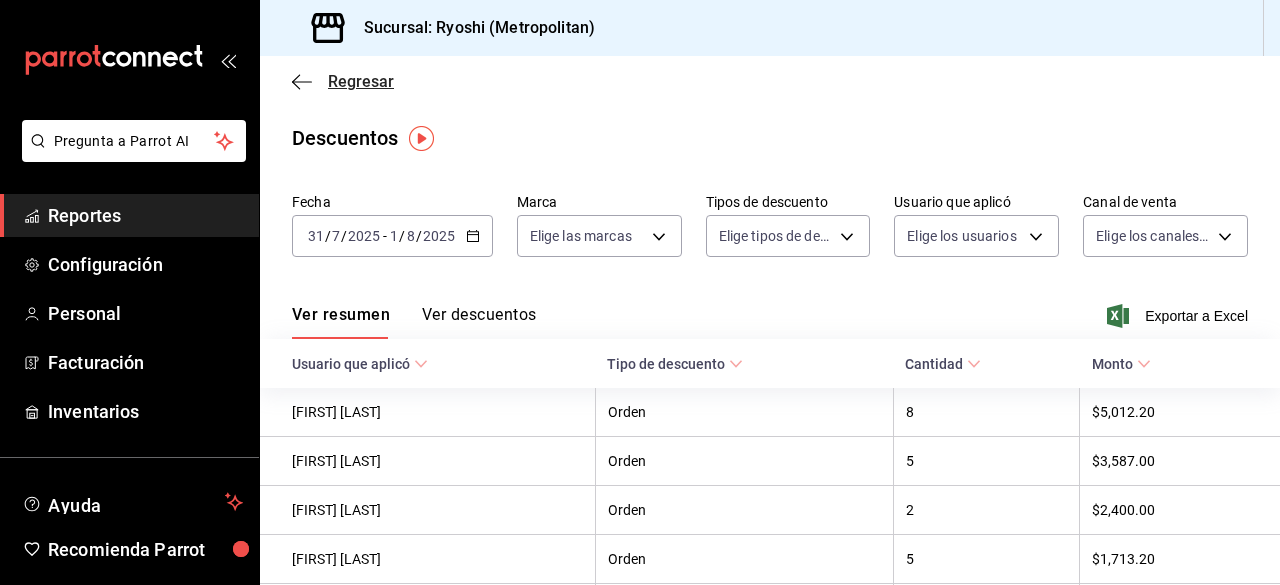 click 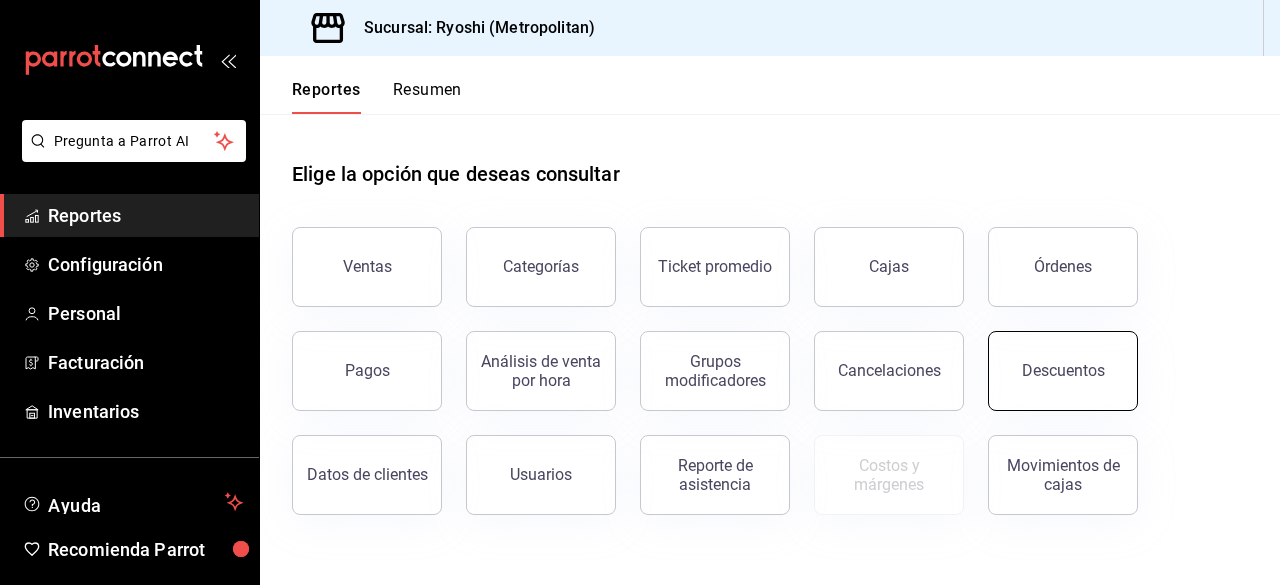 click on "Descuentos" at bounding box center (1063, 370) 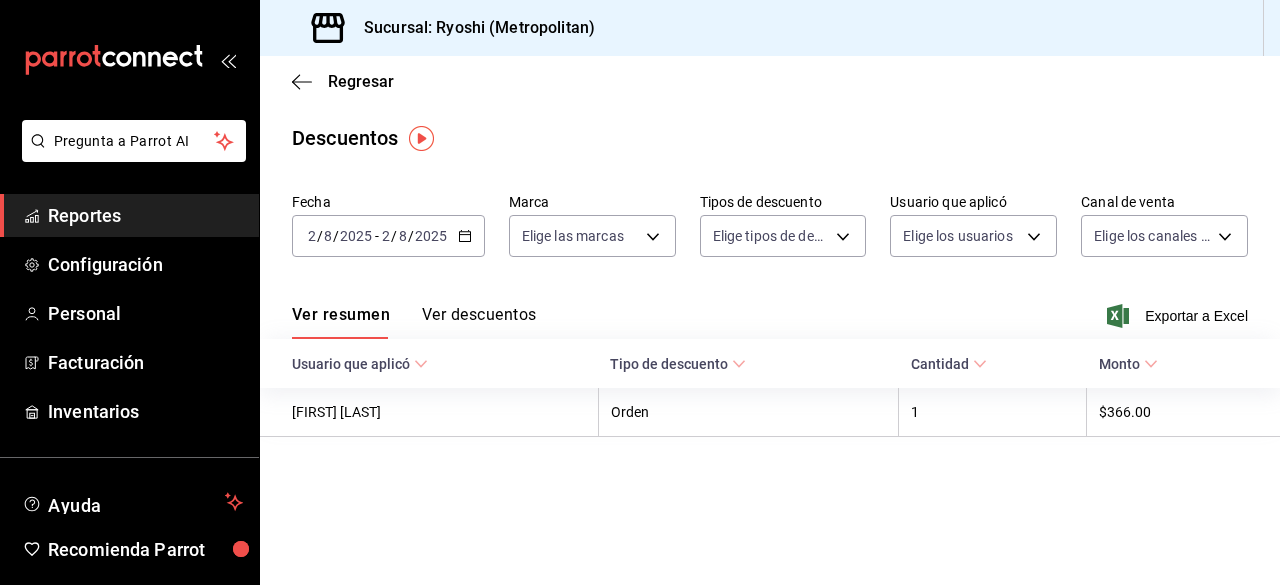 click 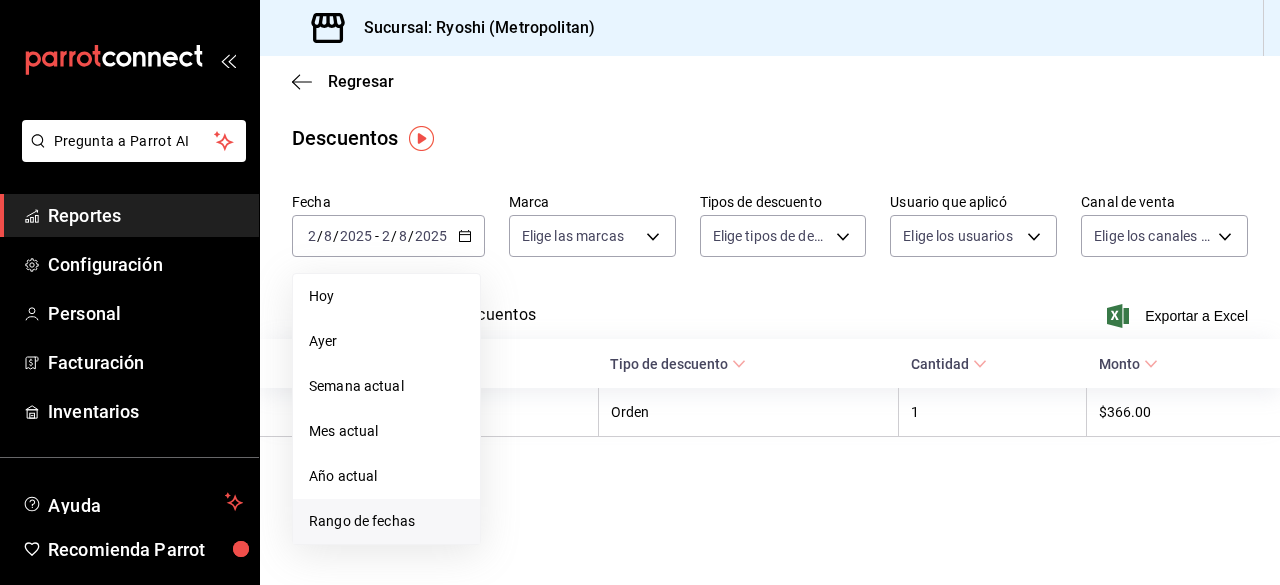 click on "Rango de fechas" at bounding box center [386, 521] 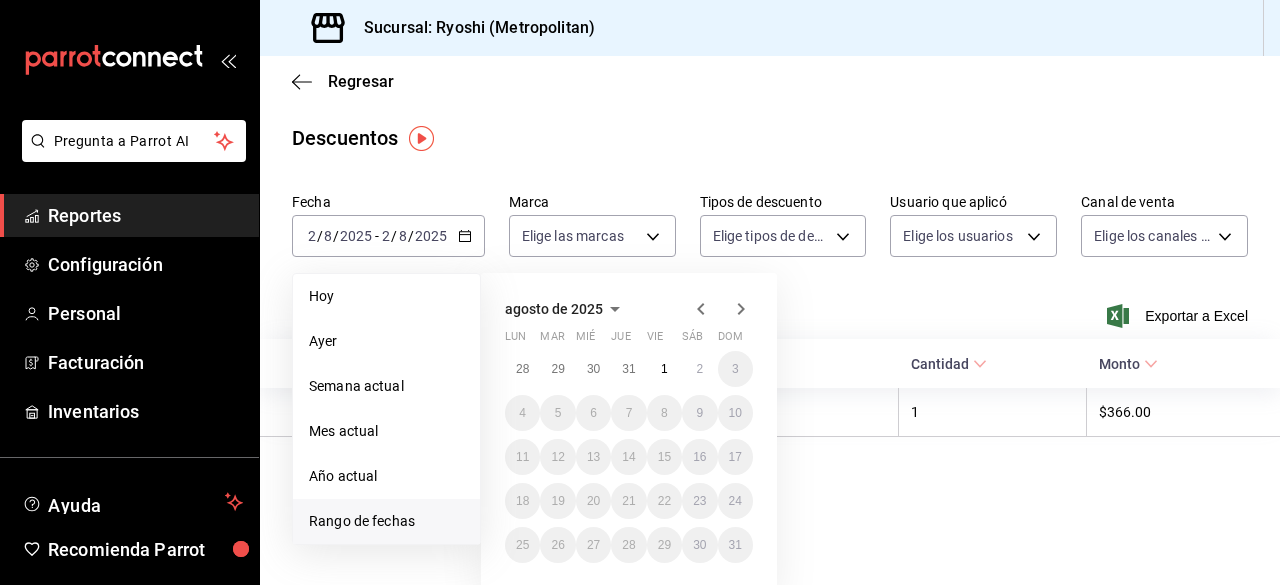 click on "28 29 30 31 1 2 3 4 5 6 7 8 9 10 11 12 13 14 15 16 17 18 19 20 21 22 23 24 25 26 27 28 29 30 31" at bounding box center (629, 457) 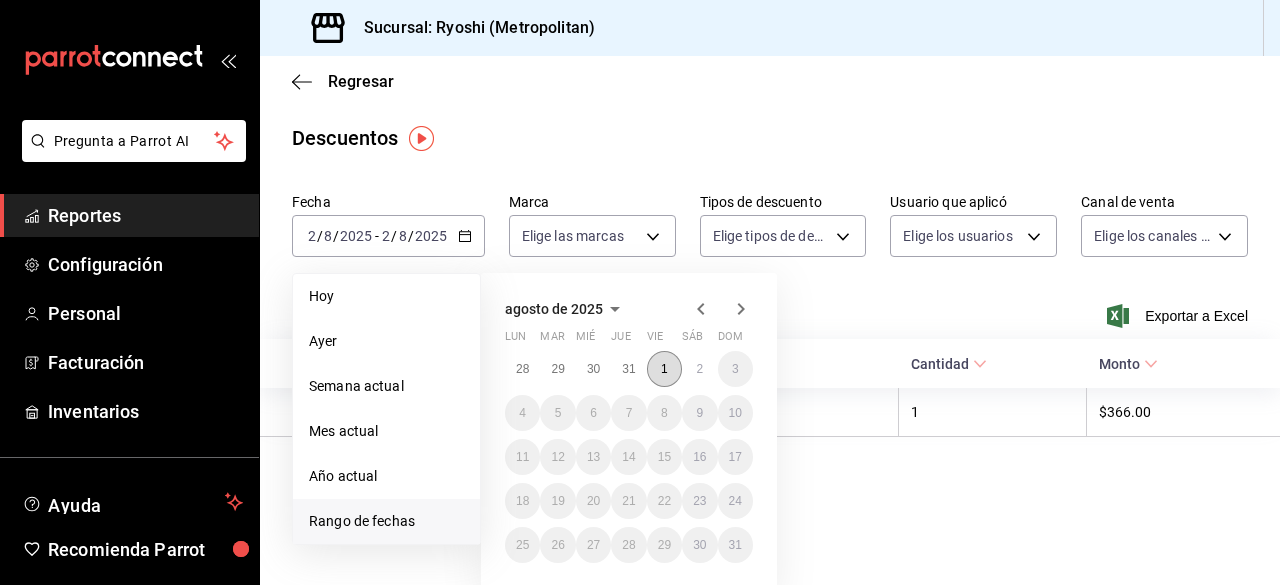 click on "1" at bounding box center (664, 369) 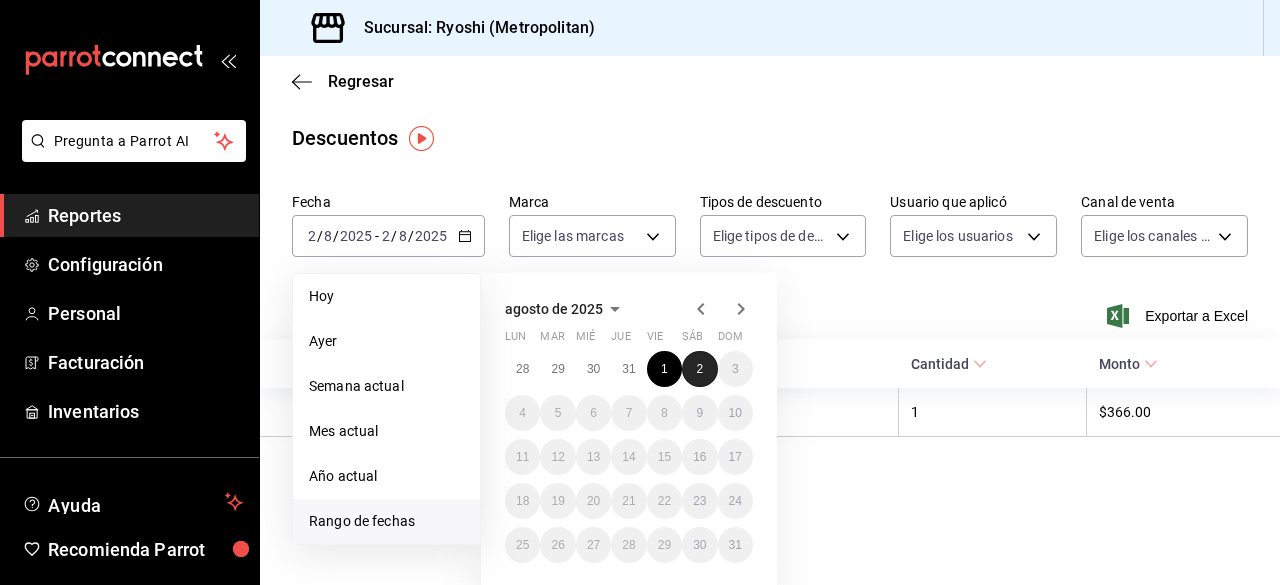 click on "2" at bounding box center [699, 369] 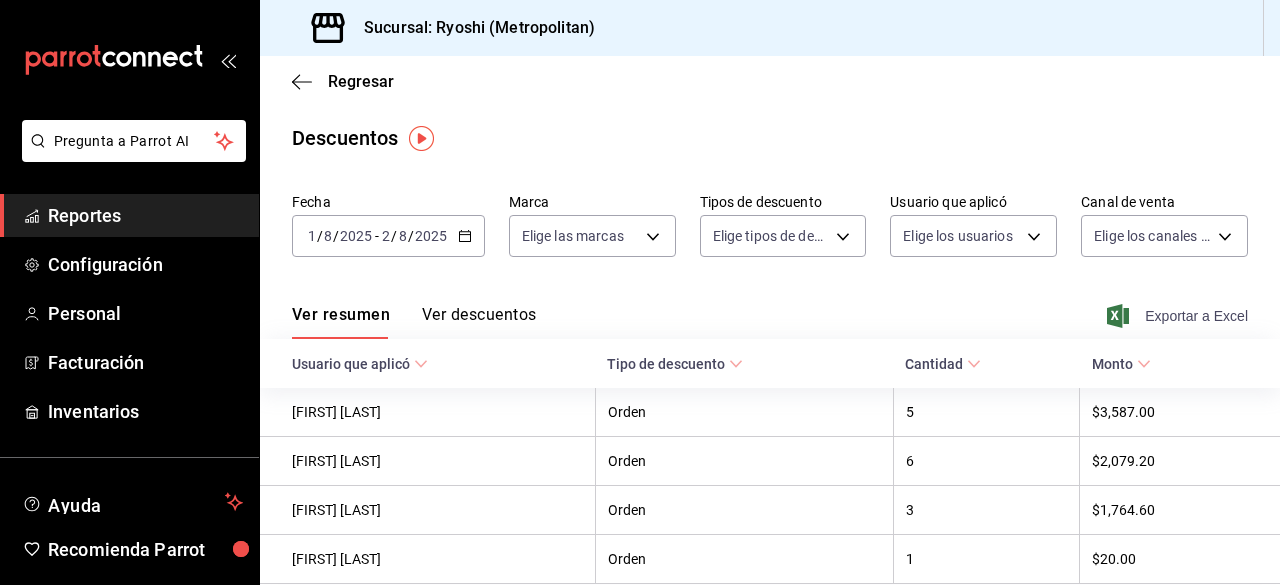 click on "Exportar a Excel" at bounding box center [1179, 316] 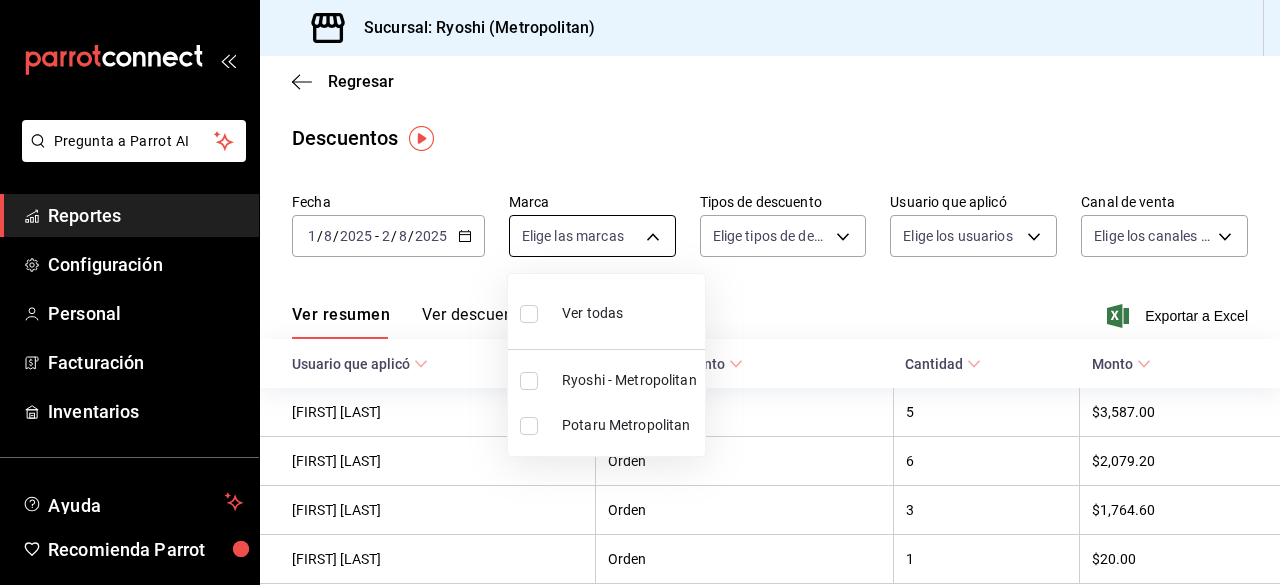 click on "Pregunta a Parrot AI Reportes   Configuración   Personal   Facturación   Inventarios   Ayuda Recomienda Parrot   [FIRST] [LAST]   Sugerir nueva función   Sucursal: Ryoshi (Metropolitan) Regresar Descuentos Fecha 2025-08-01 1 / 8 / 2025 - 2025-08-02 2 / 8 / 2025 Marca Elige las marcas Tipos de descuento Elige tipos de descuento Usuario que aplicó Elige los usuarios Canal de venta Elige los canales de venta Ver resumen Ver descuentos Exportar a Excel Usuario que aplicó Tipo de descuento Cantidad Monto [FIRST] [LAST] Orden 5 $3,587.00 [FIRST] [LAST] Orden 6 $2,079.20 [FIRST] [LAST] Orden 3 $1,764.60 [FIRST] [LAST] Orden 1 $20.00 Pregunta a Parrot AI Reportes   Configuración   Personal   Facturación   Inventarios   Ayuda Recomienda Parrot   [FIRST] [LAST]   Sugerir nueva función   GANA 1 MES GRATIS EN TU SUSCRIPCIÓN AQUÍ Ver video tutorial Ir a video Visitar centro de ayuda ([PHONE]) soporte@[EMAIL] Visitar centro de ayuda ([PHONE]) Ver todas" at bounding box center (640, 292) 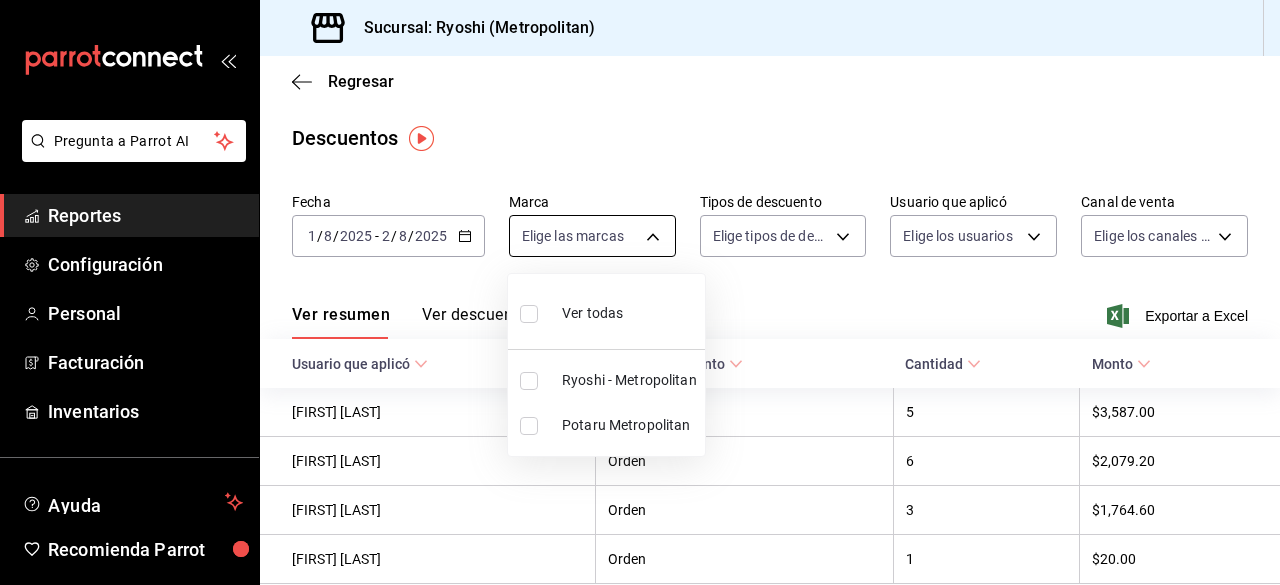 click at bounding box center (640, 292) 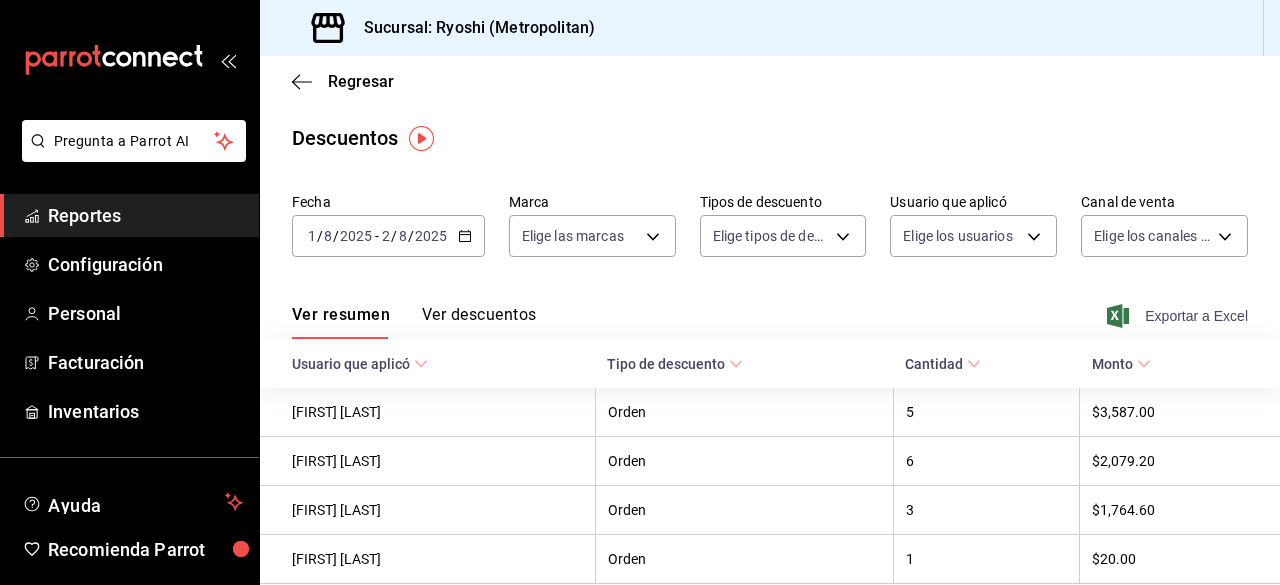 click on "Exportar a Excel" at bounding box center [1179, 316] 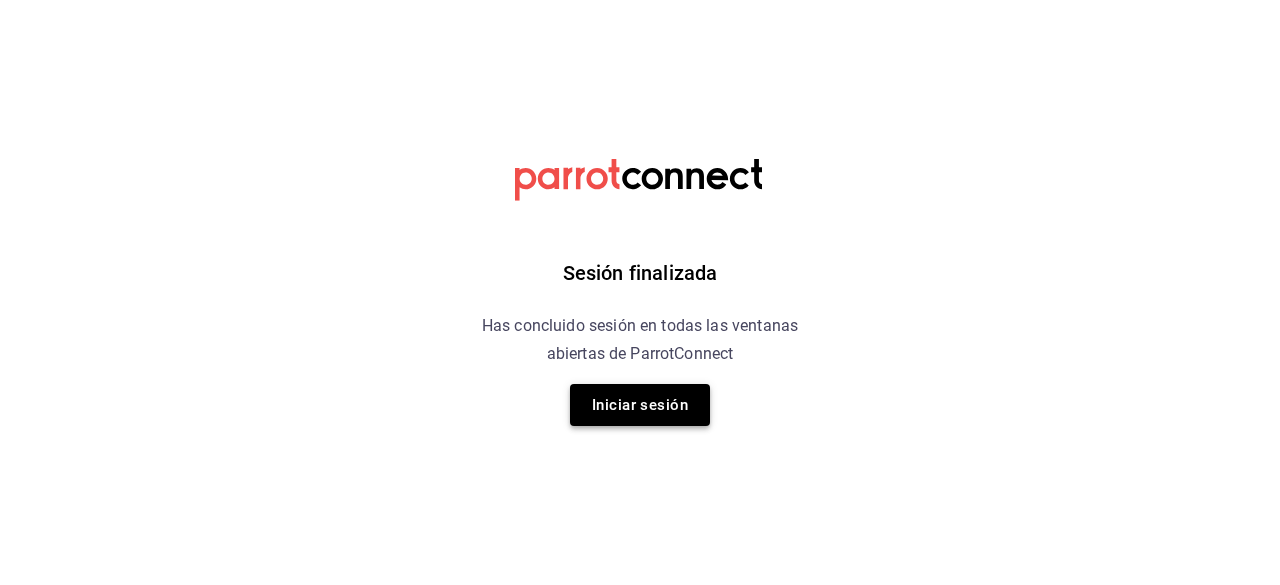 click on "Iniciar sesión" at bounding box center [640, 405] 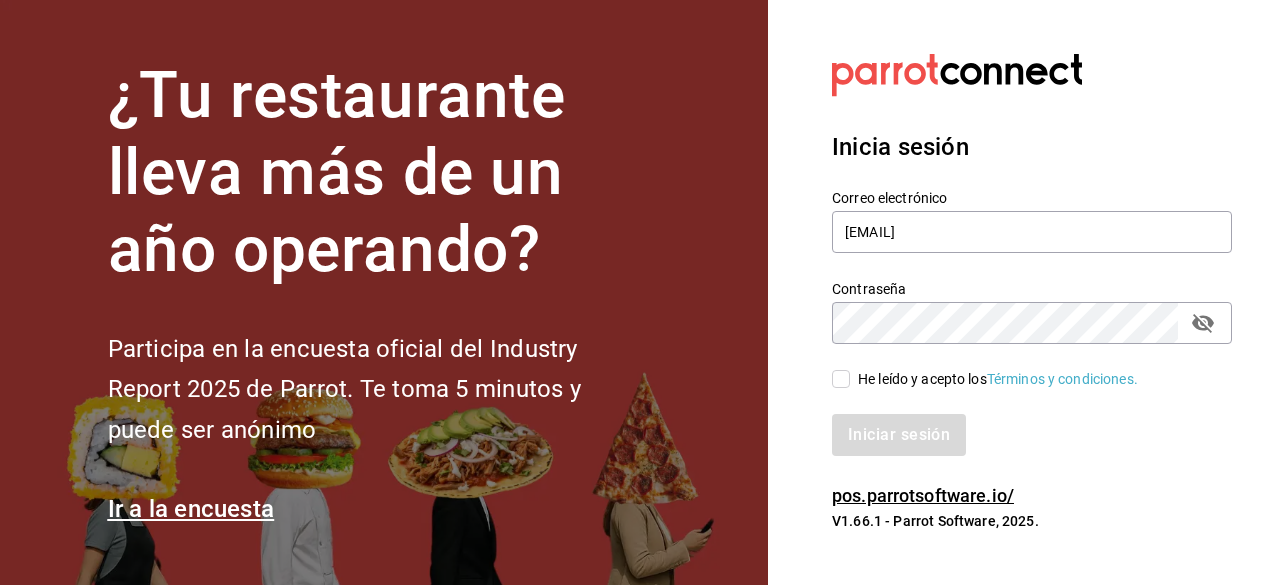 click on "Inicia sesión Correo electrónico [EMAIL] Contraseña Contraseña He leído y acepto los  Términos y condiciones. Iniciar sesión" at bounding box center [1032, 292] 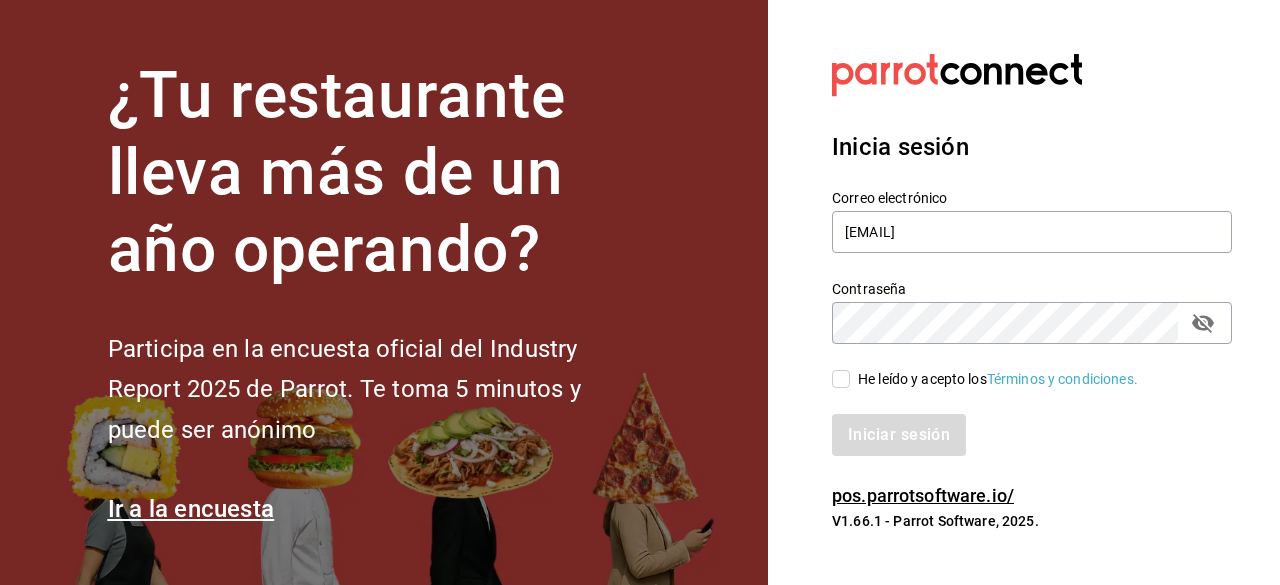 checkbox on "true" 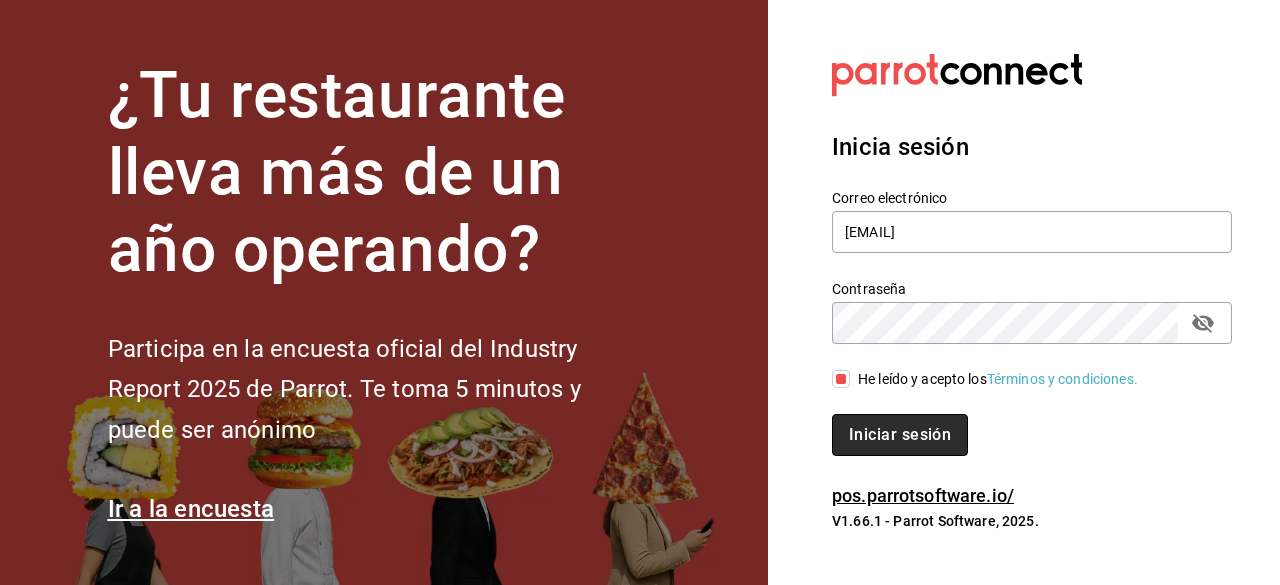 click on "Iniciar sesión" at bounding box center [900, 435] 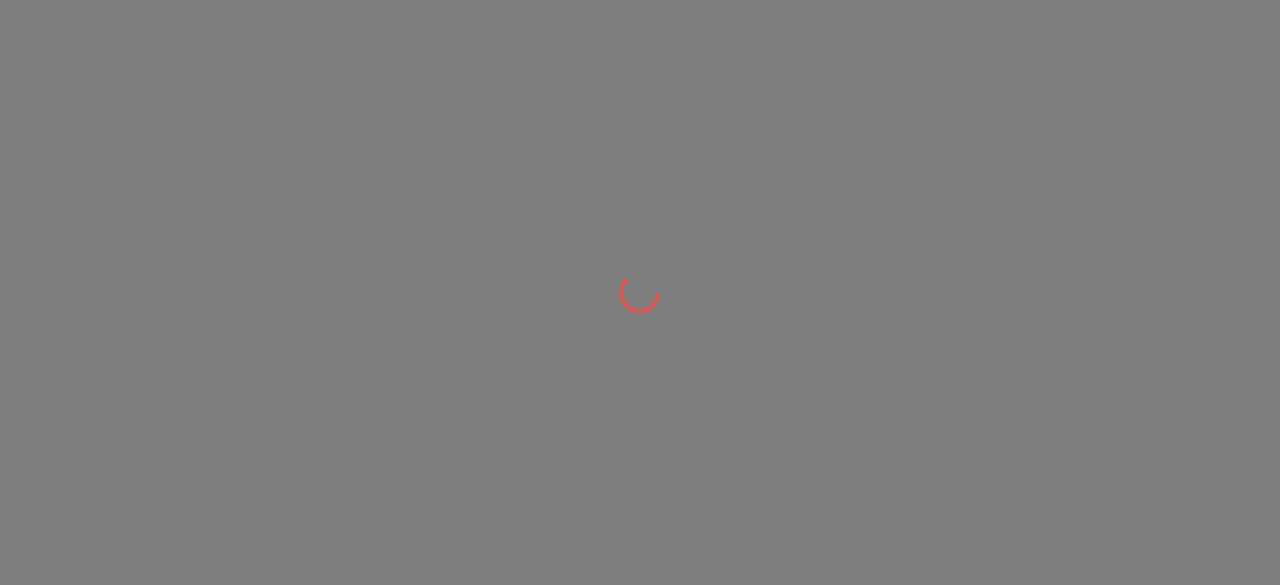 scroll, scrollTop: 0, scrollLeft: 0, axis: both 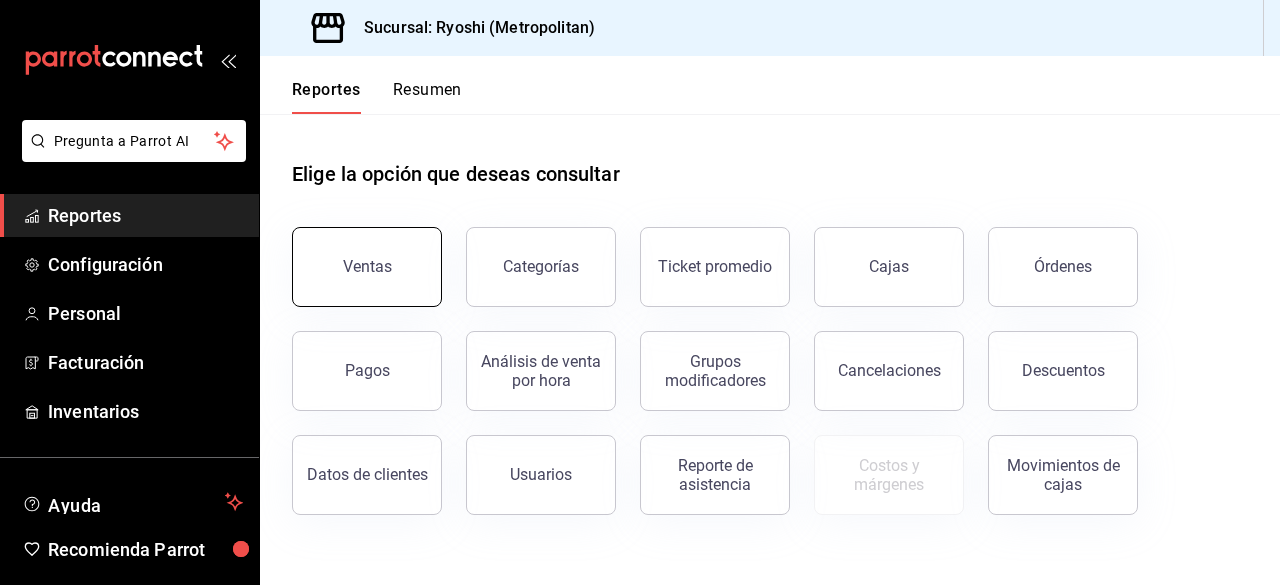 click on "Ventas" at bounding box center (367, 267) 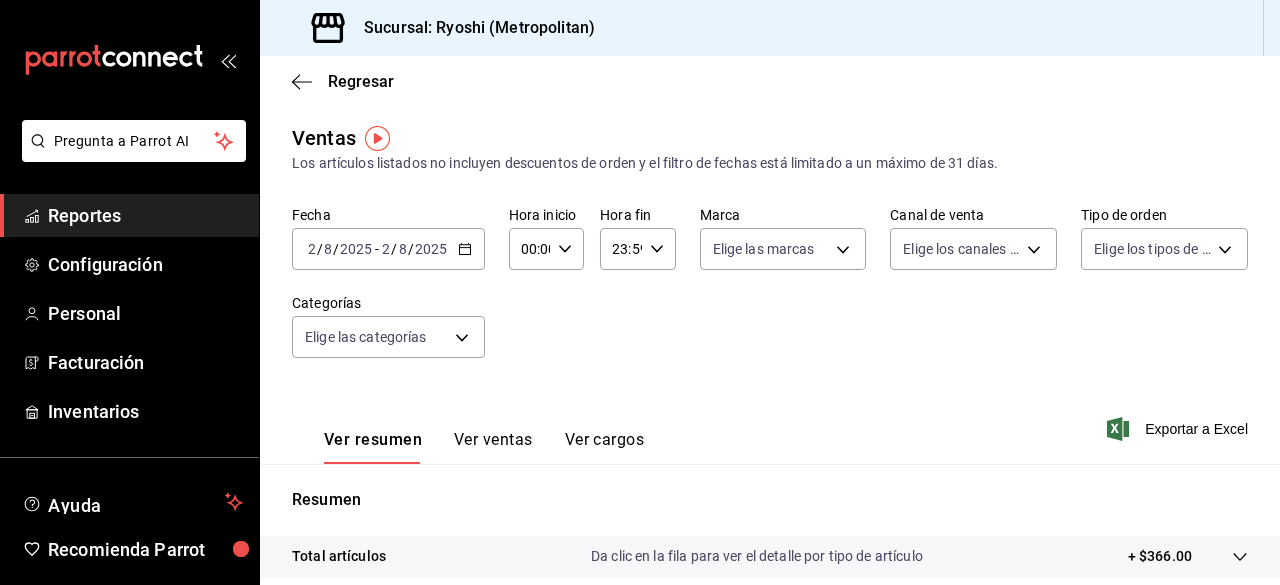 click on "2025" at bounding box center [431, 249] 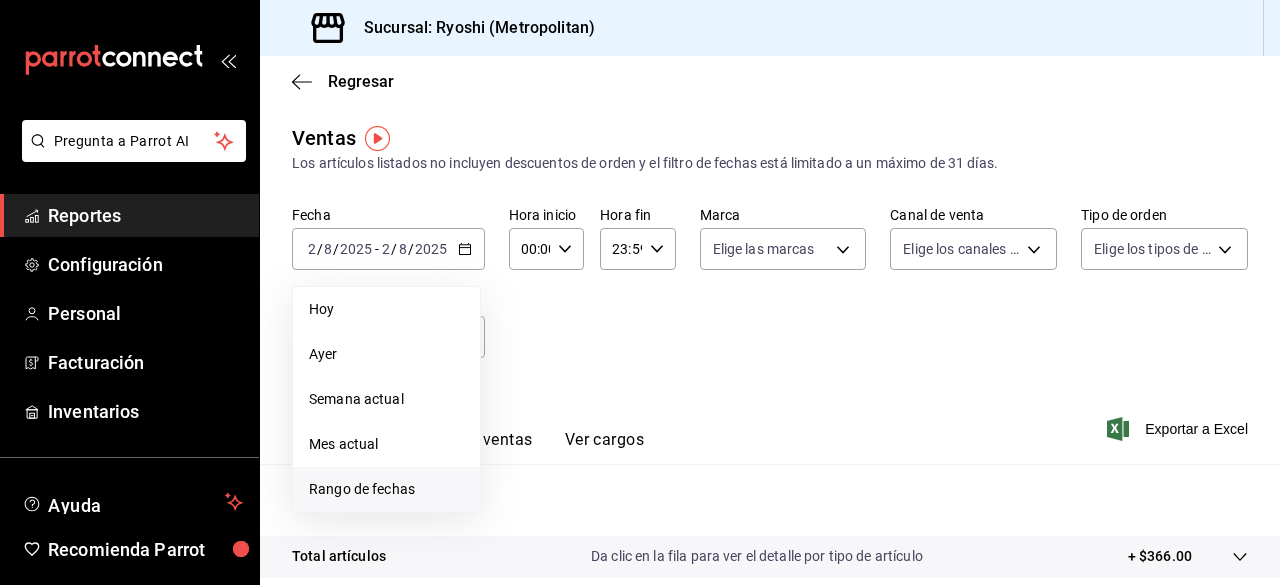 click on "Rango de fechas" at bounding box center (386, 489) 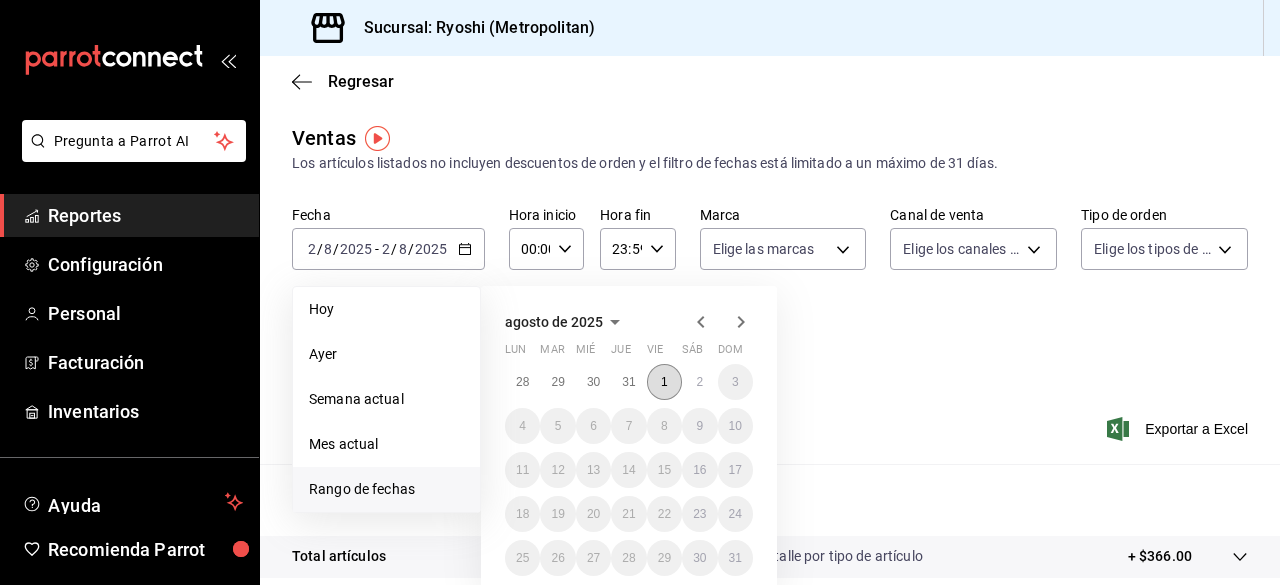 click on "1" at bounding box center (664, 382) 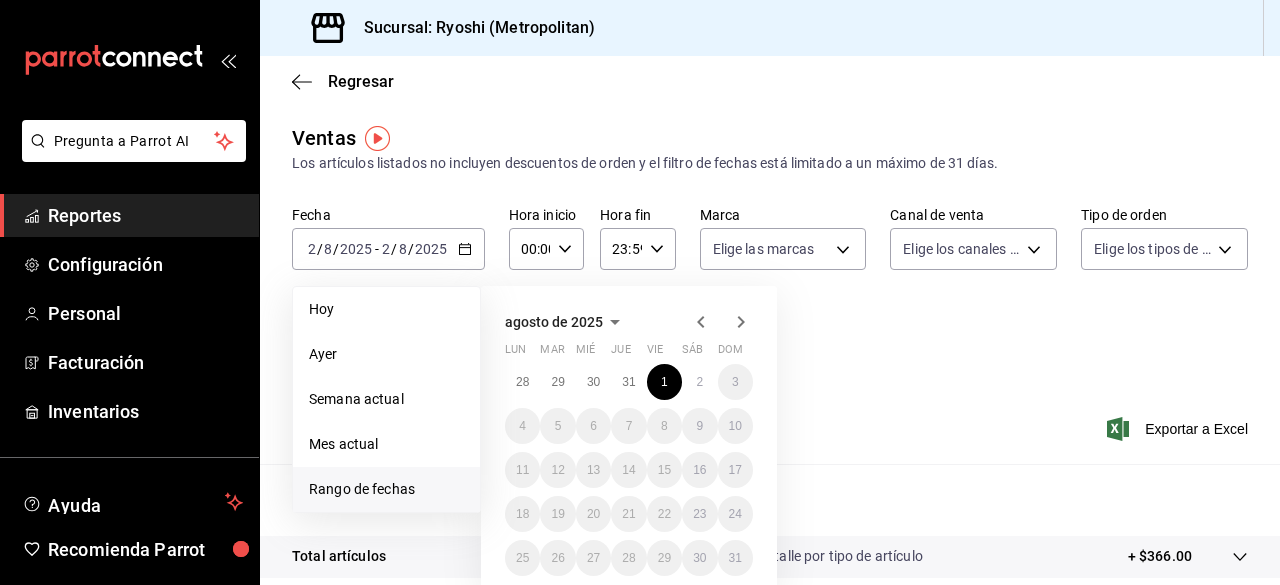 click on "agosto de 2025 lun mar mié jue vie sáb dom 28 29 30 31 1 2 3 4 5 6 7 8 9 10 11 12 13 14 15 16 17 18 19 20 21 22 23 24 25 26 27 28 29 30 31" at bounding box center (656, 423) 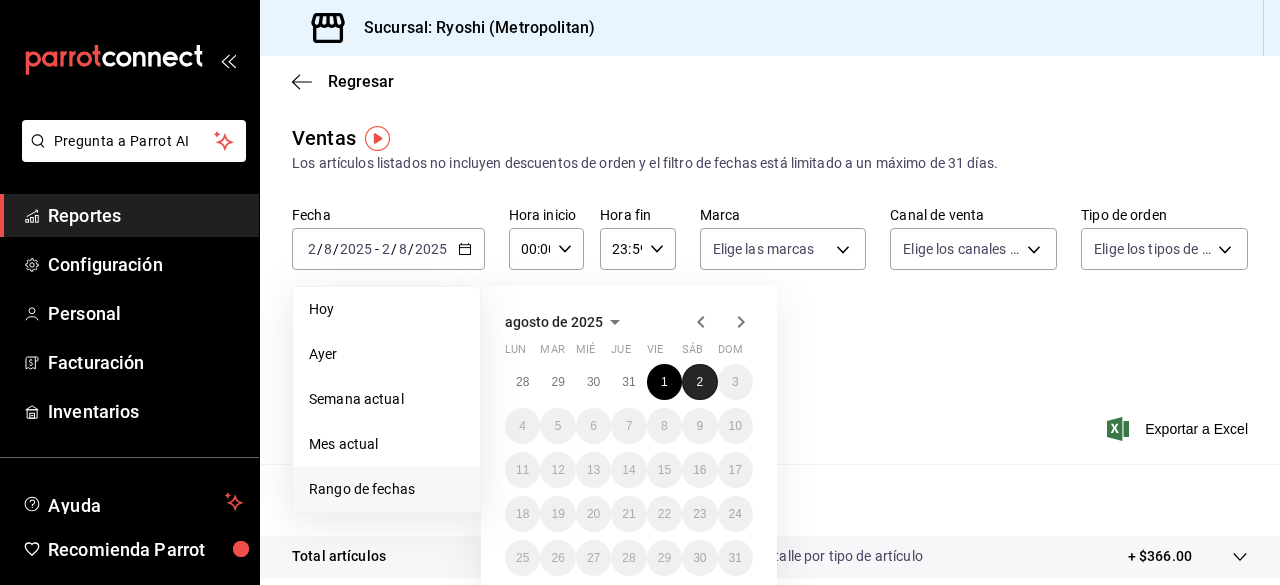 click on "2" at bounding box center [699, 382] 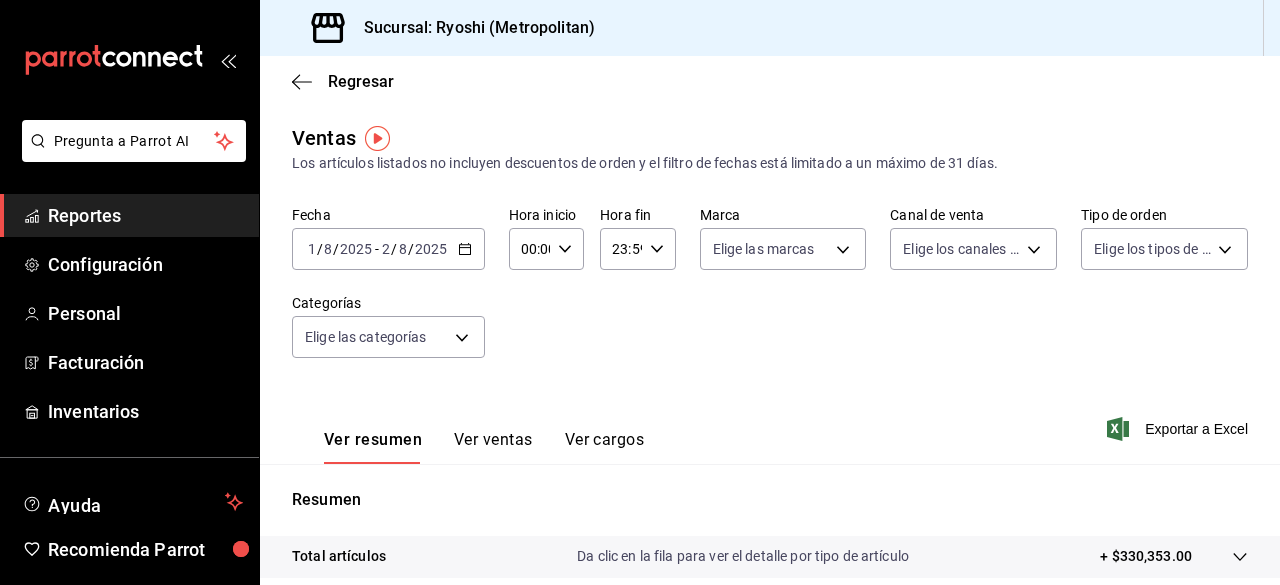 click 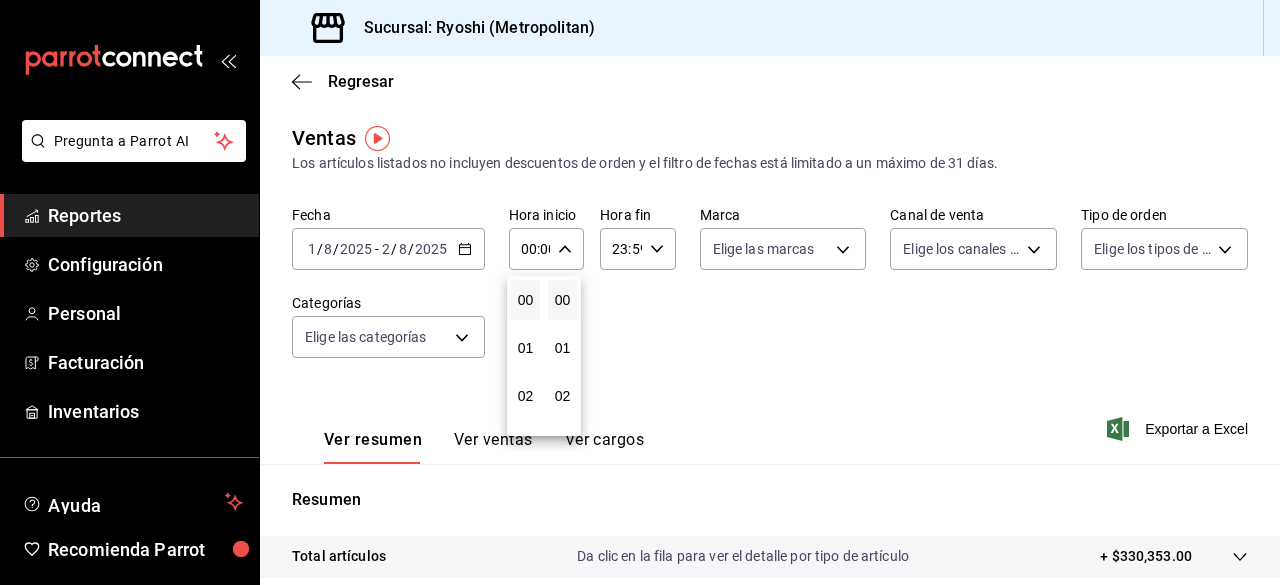 click on "00" at bounding box center [525, 300] 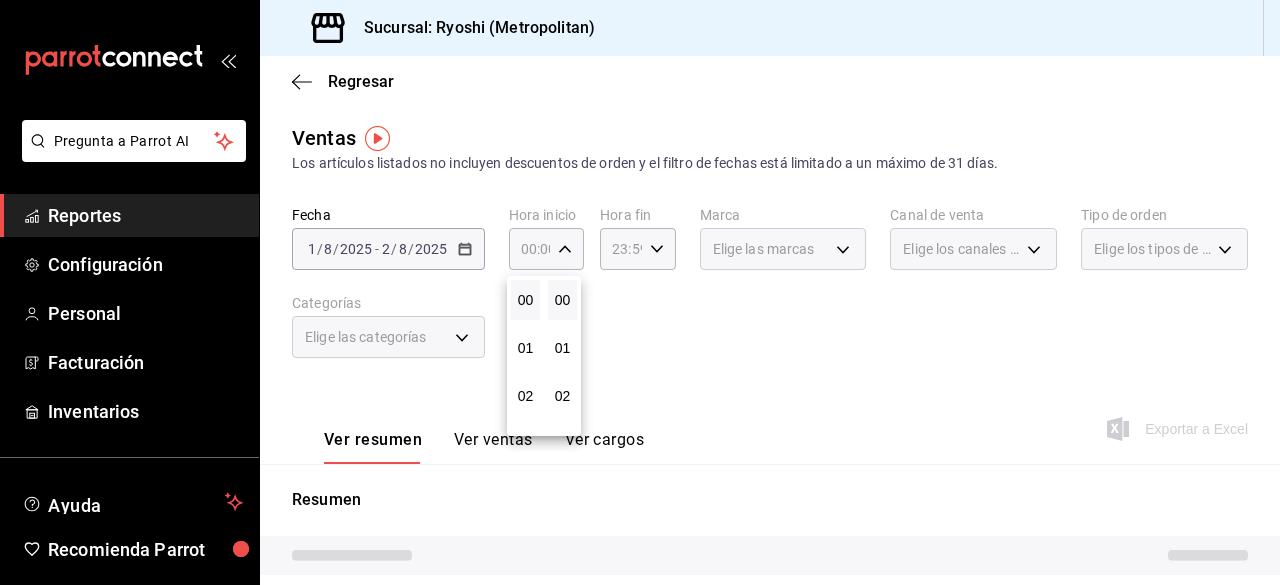 type 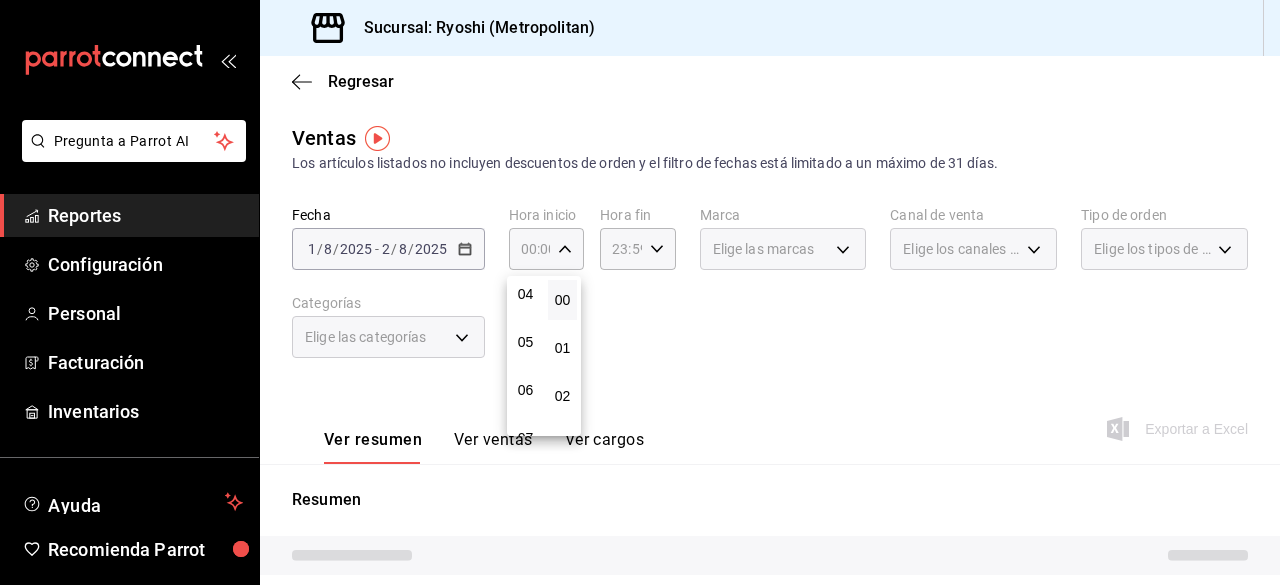 scroll, scrollTop: 200, scrollLeft: 0, axis: vertical 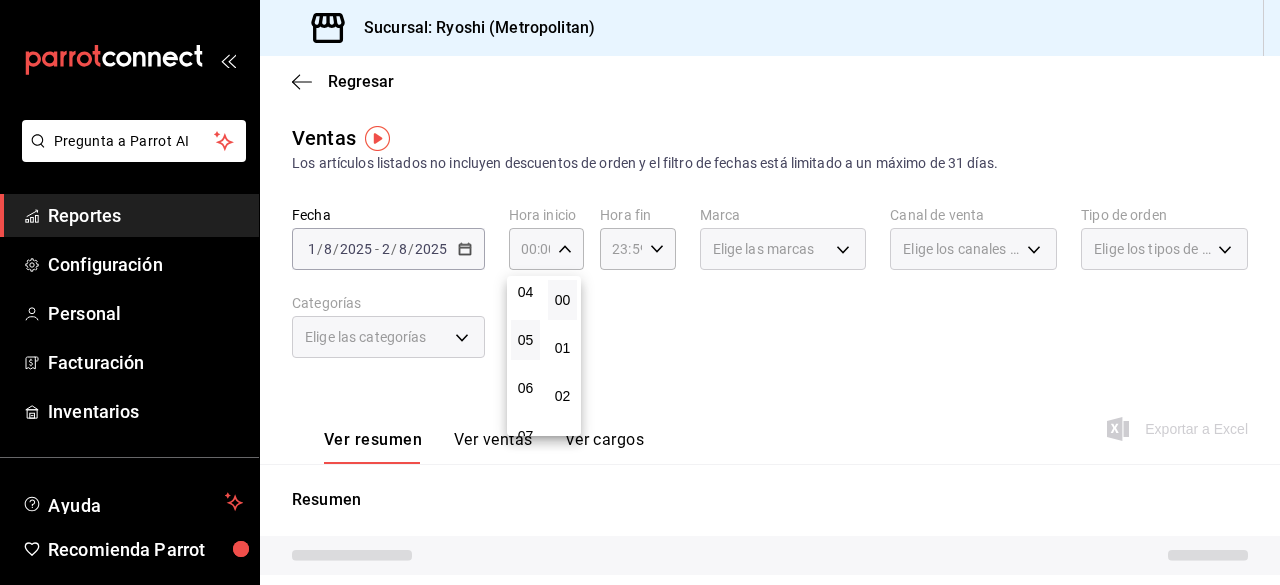 click on "05" at bounding box center (525, 340) 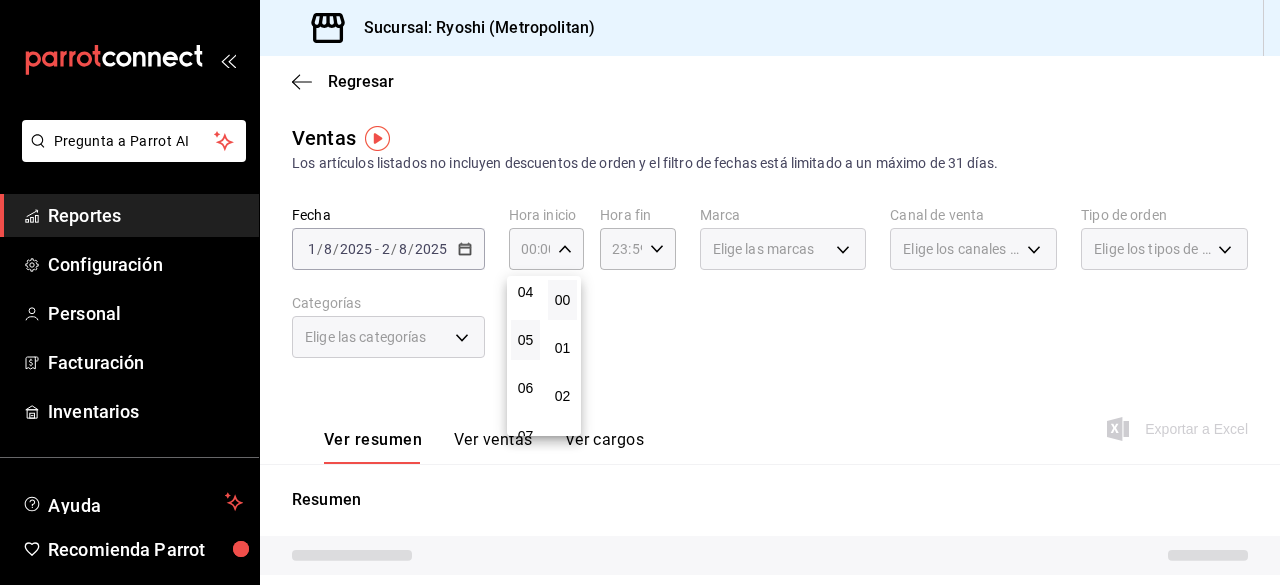 type on "05:00" 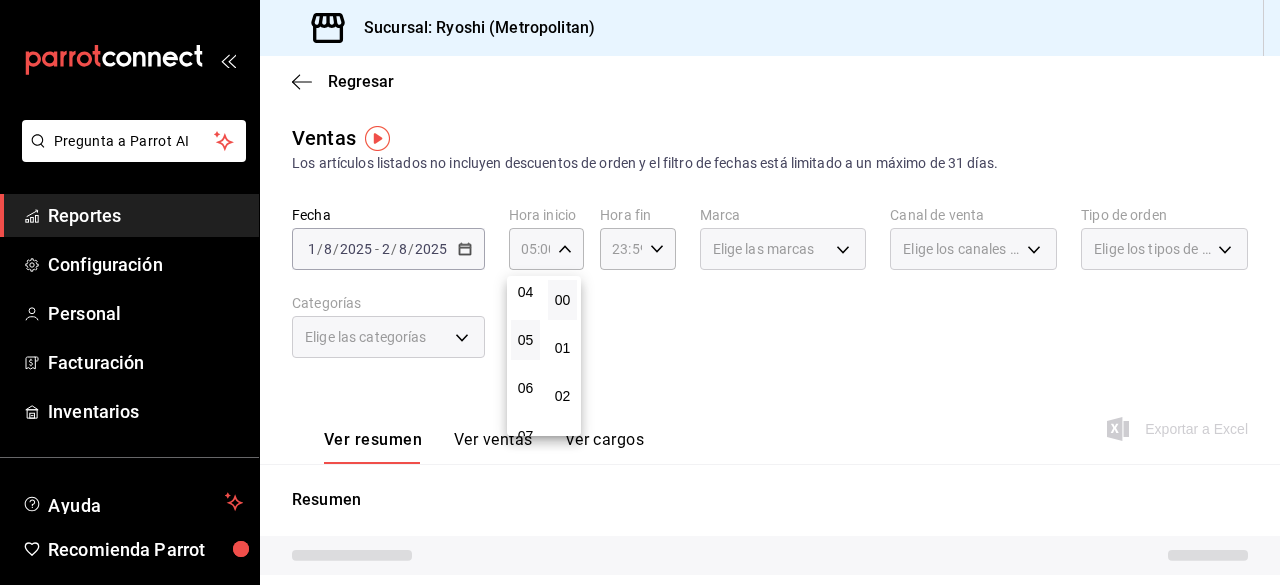 click at bounding box center (640, 292) 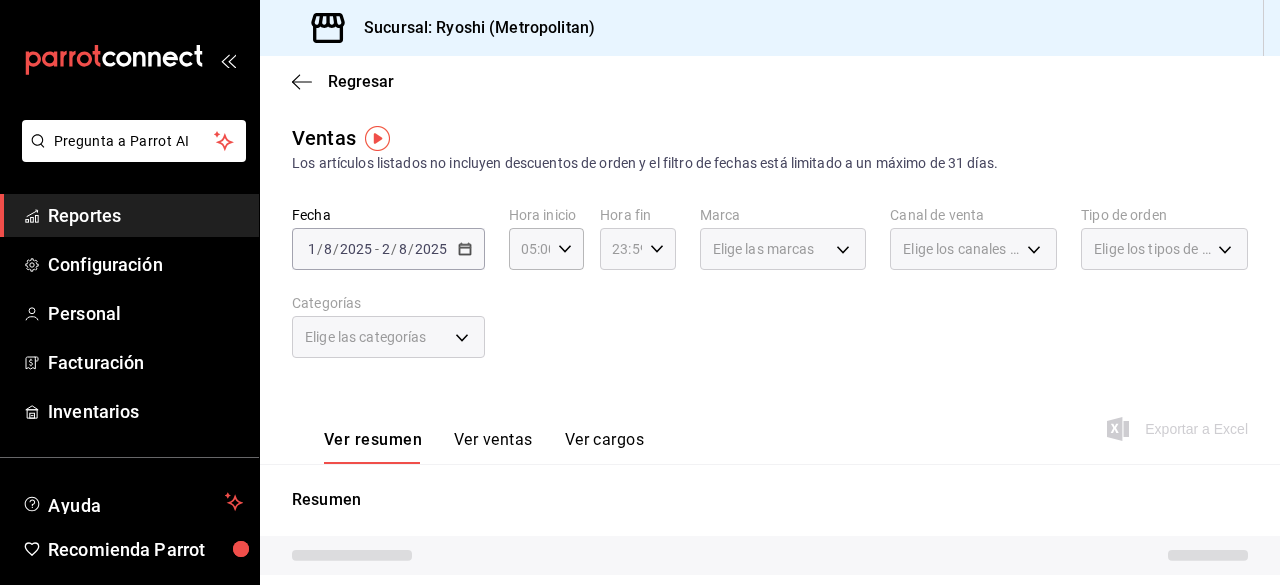 click 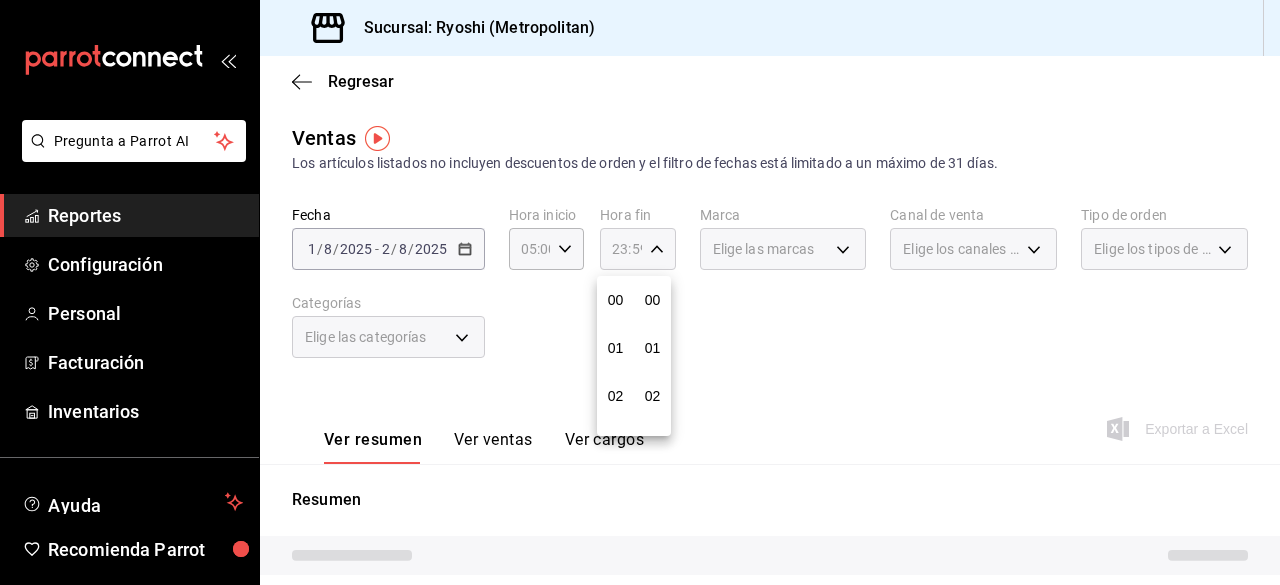 scroll, scrollTop: 992, scrollLeft: 0, axis: vertical 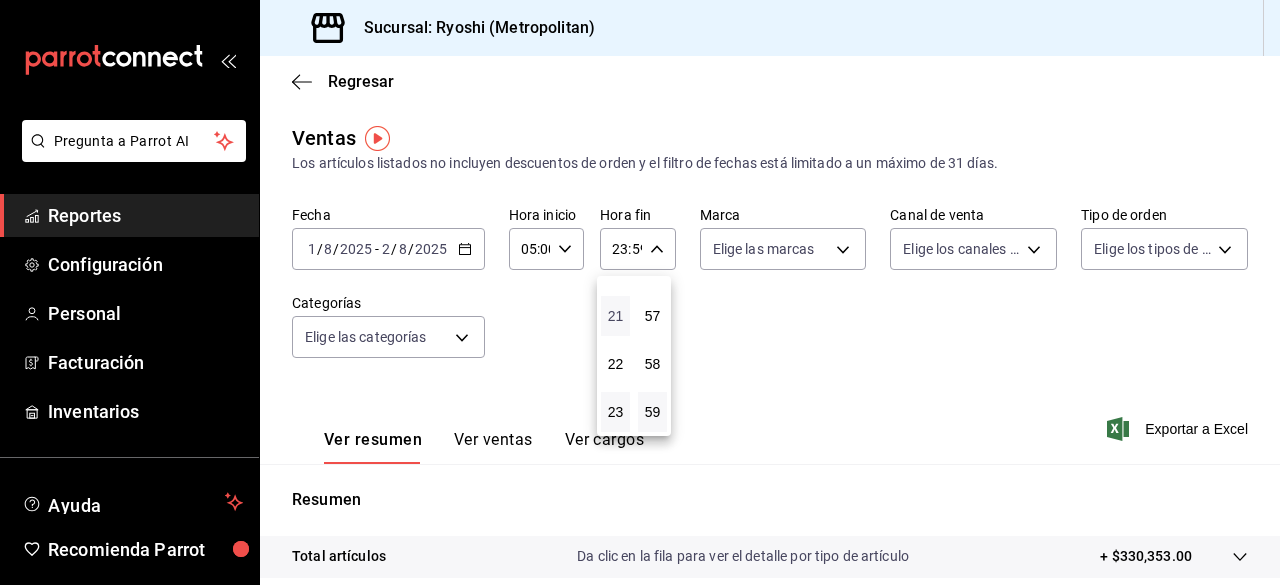 click on "21" at bounding box center (615, 316) 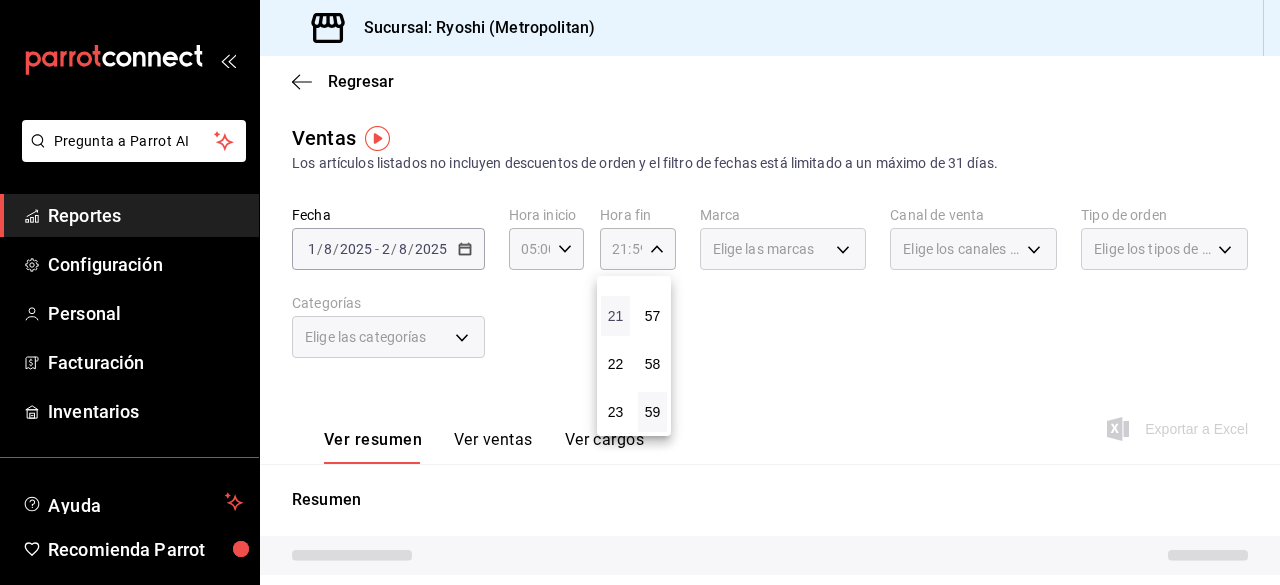 type 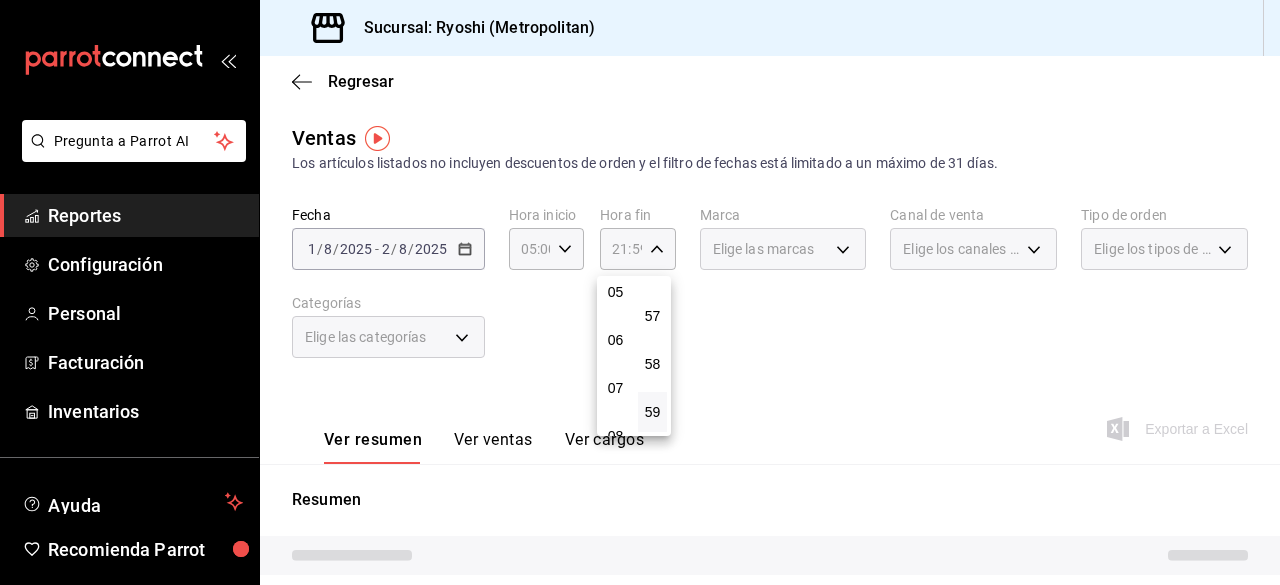 scroll, scrollTop: 232, scrollLeft: 0, axis: vertical 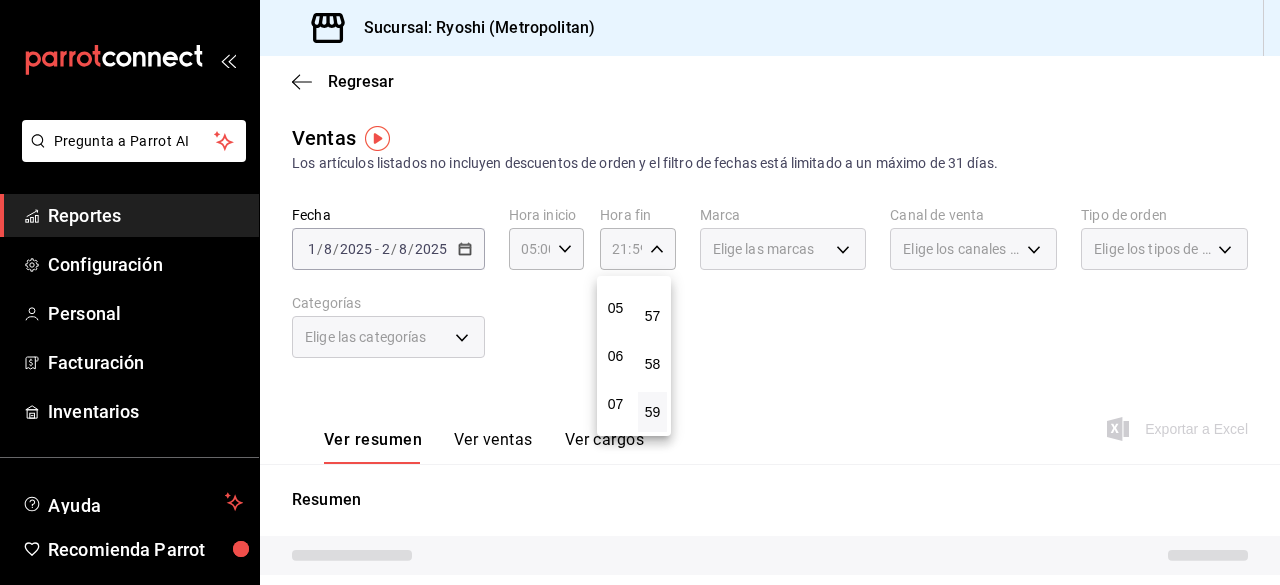 click on "05" at bounding box center [615, 308] 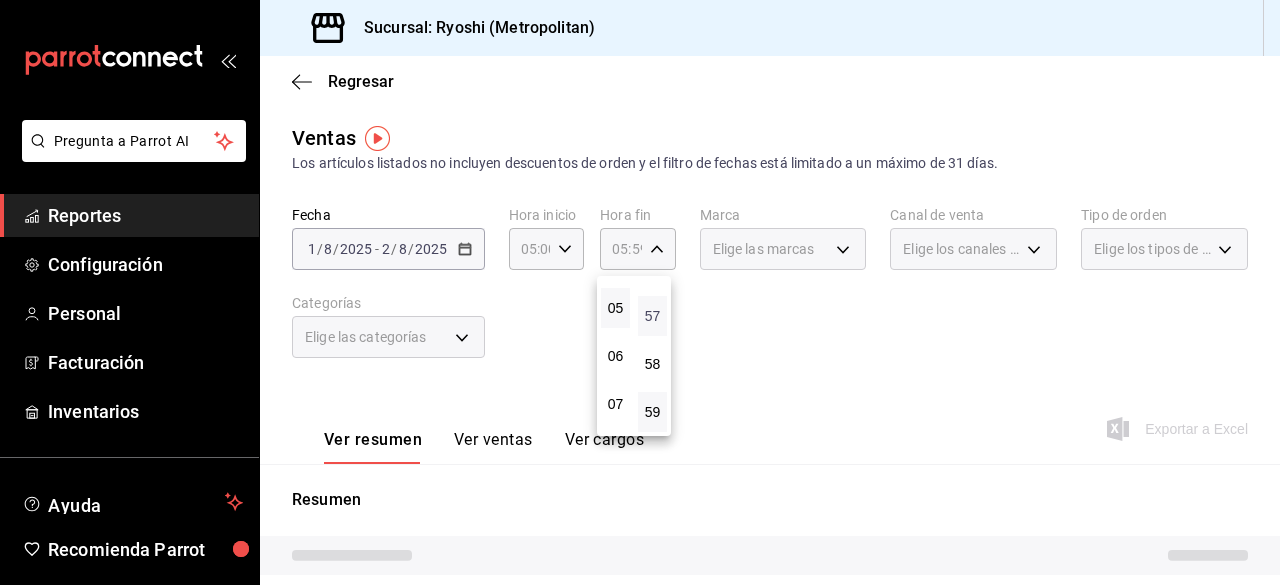 click on "57" at bounding box center (652, 316) 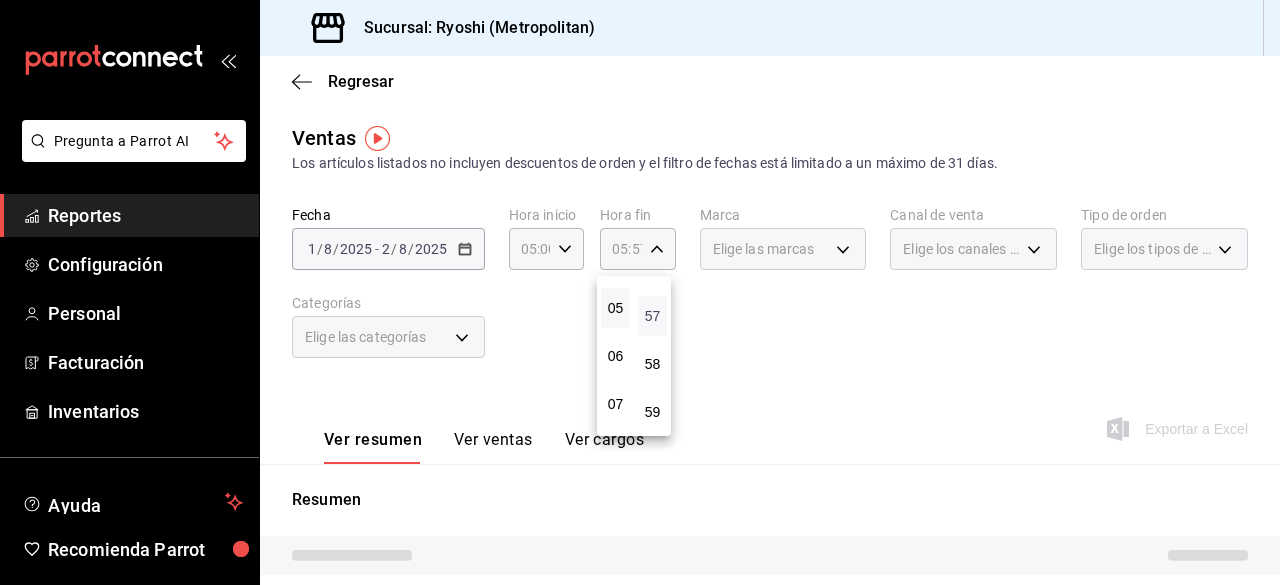 type 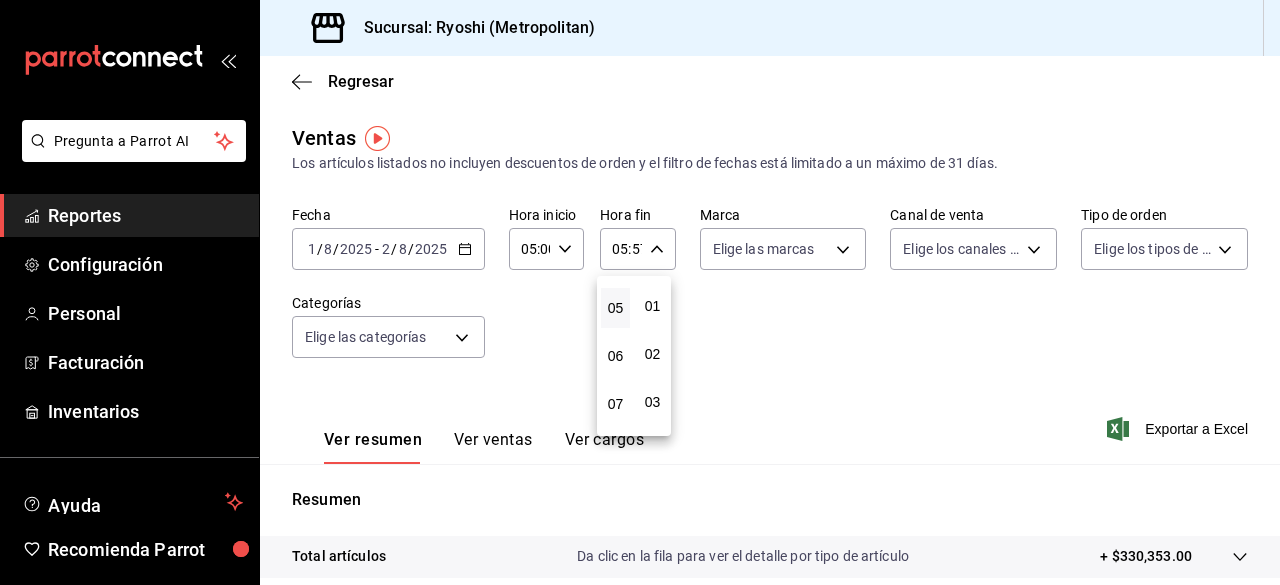 scroll, scrollTop: 0, scrollLeft: 0, axis: both 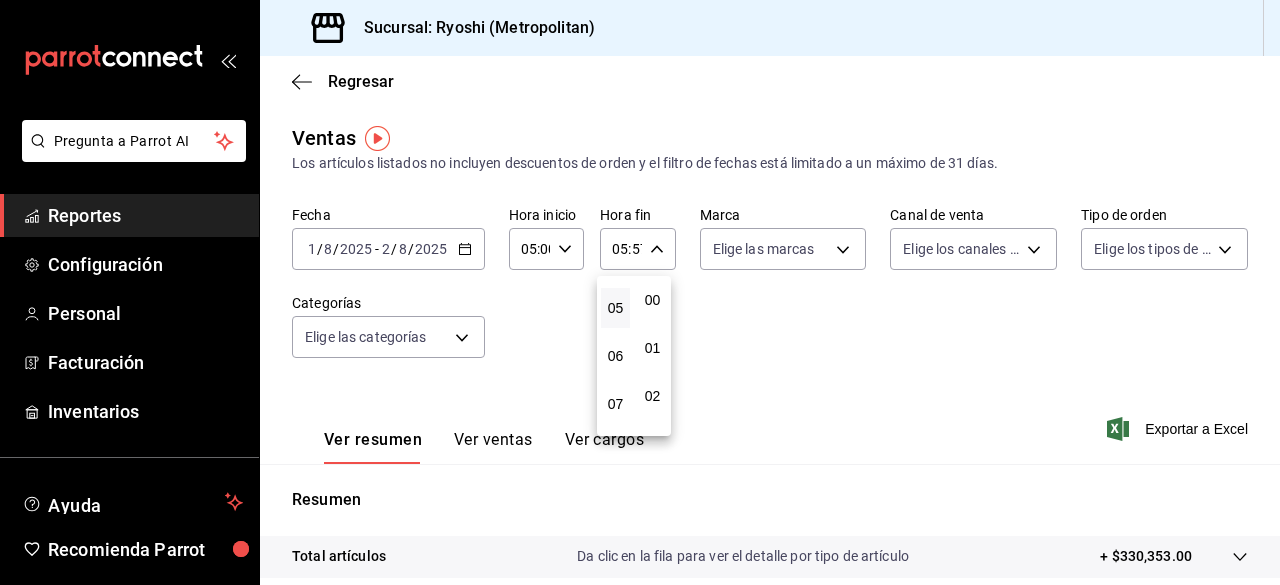 click on "00" at bounding box center [652, 300] 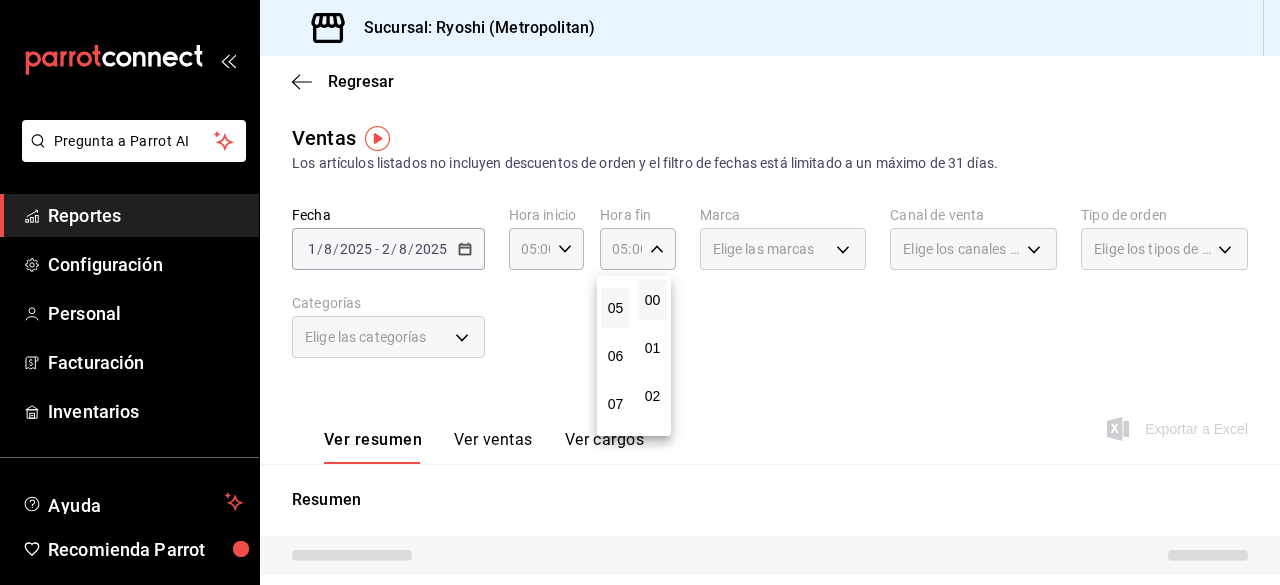 click at bounding box center [640, 292] 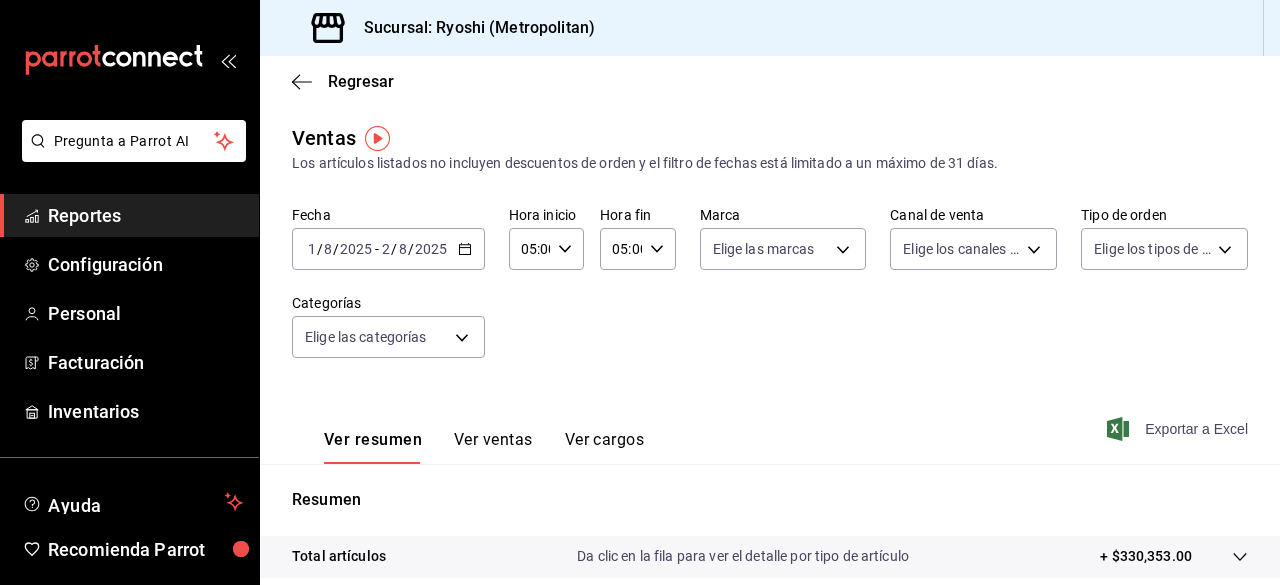 click on "Exportar a Excel" at bounding box center (1179, 429) 